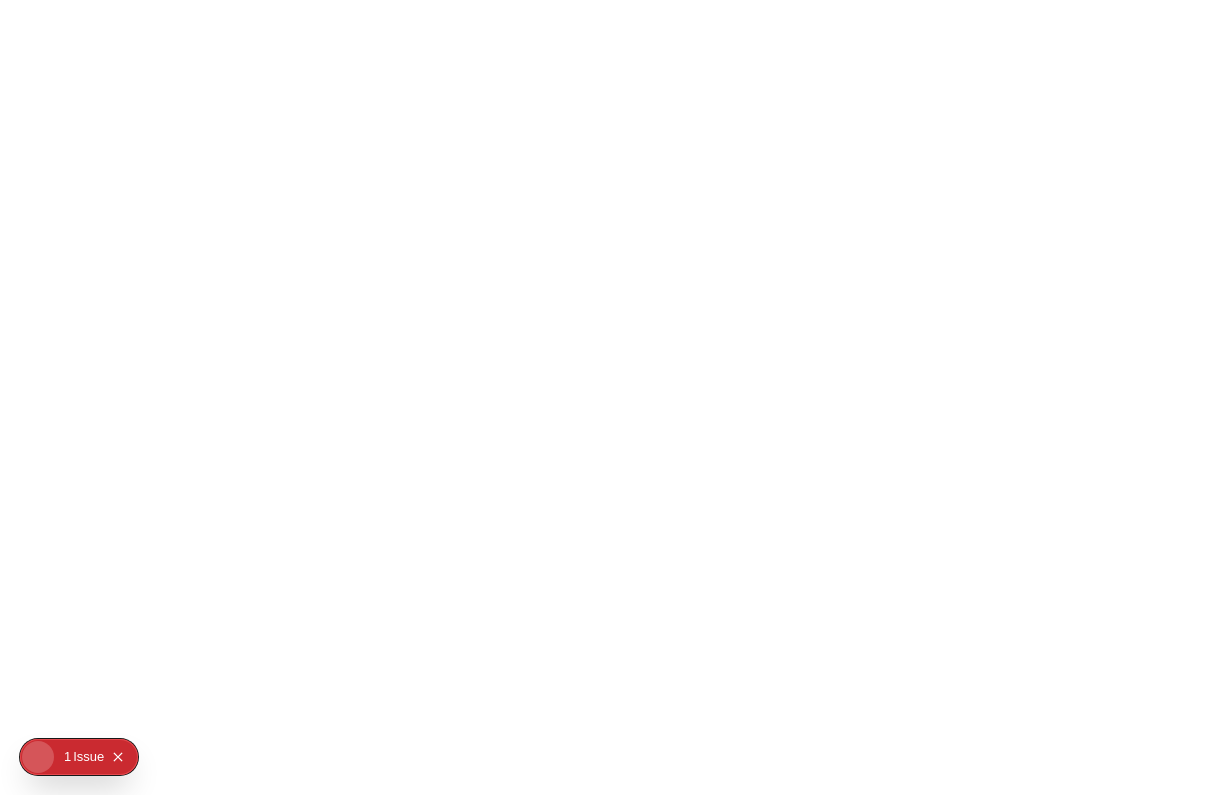 scroll, scrollTop: 0, scrollLeft: 0, axis: both 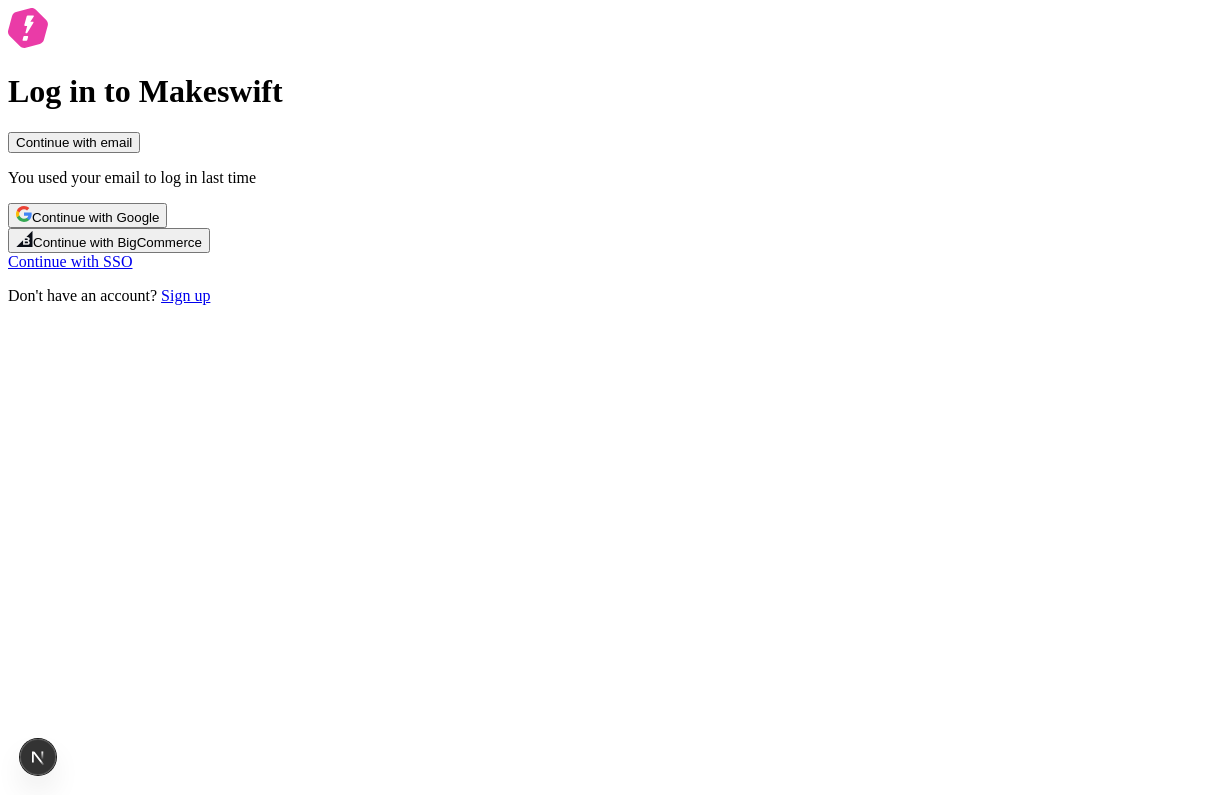 click on "Continue with email" at bounding box center [74, 142] 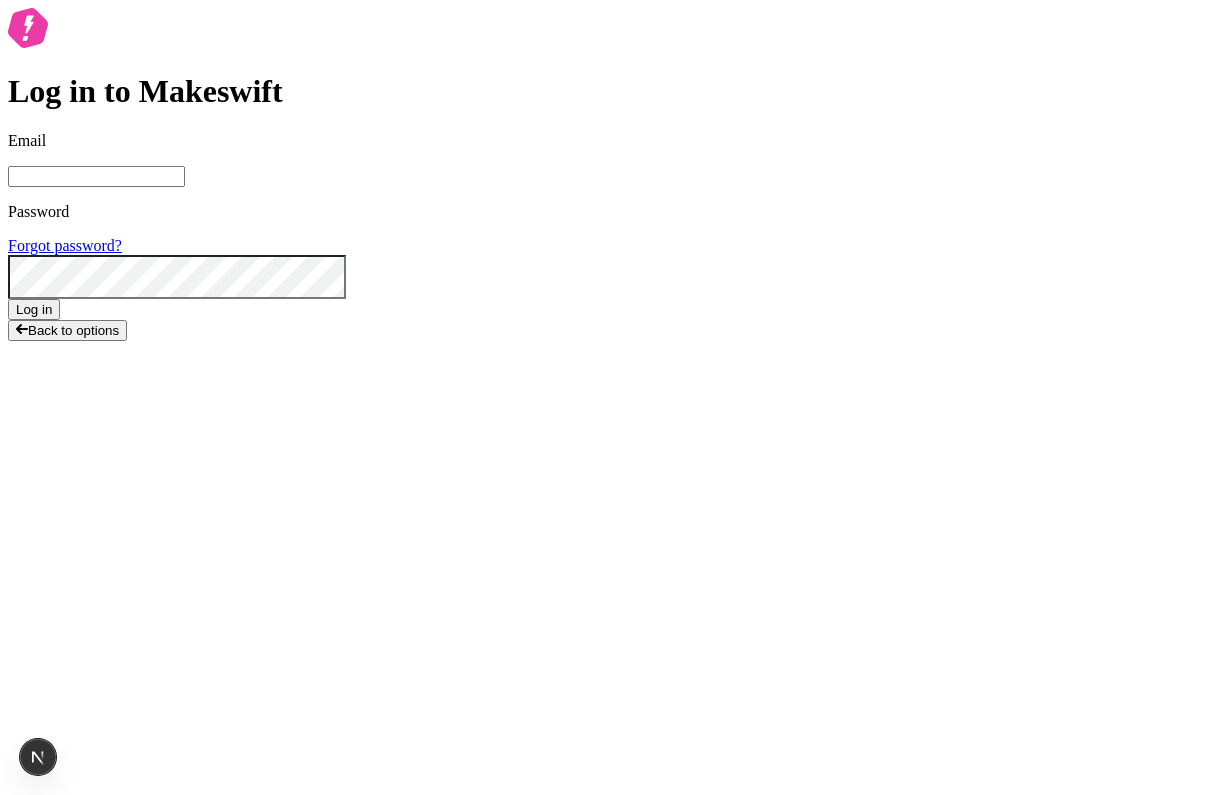 click at bounding box center [327, 22] 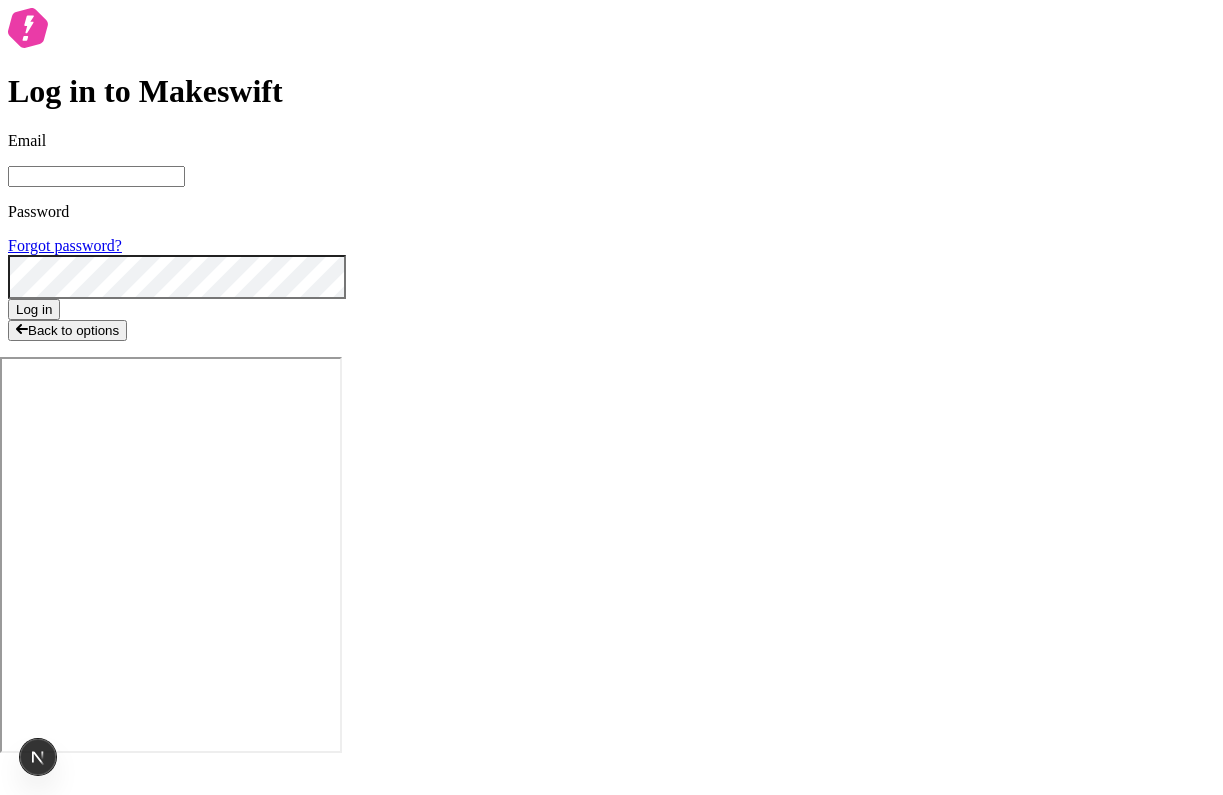 click on "Log in to Makeswift Email Password Forgot password? Log in Back to options" at bounding box center (611, 174) 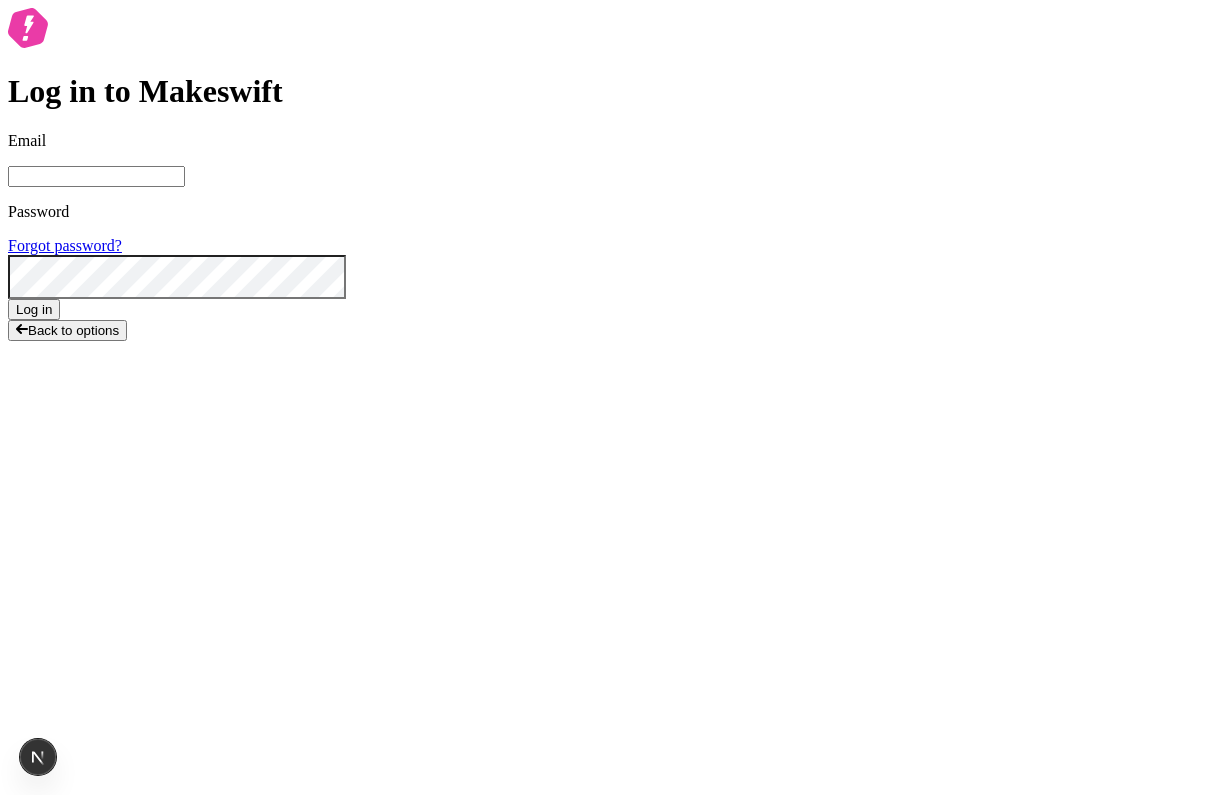 click on "Back to options" at bounding box center [73, 330] 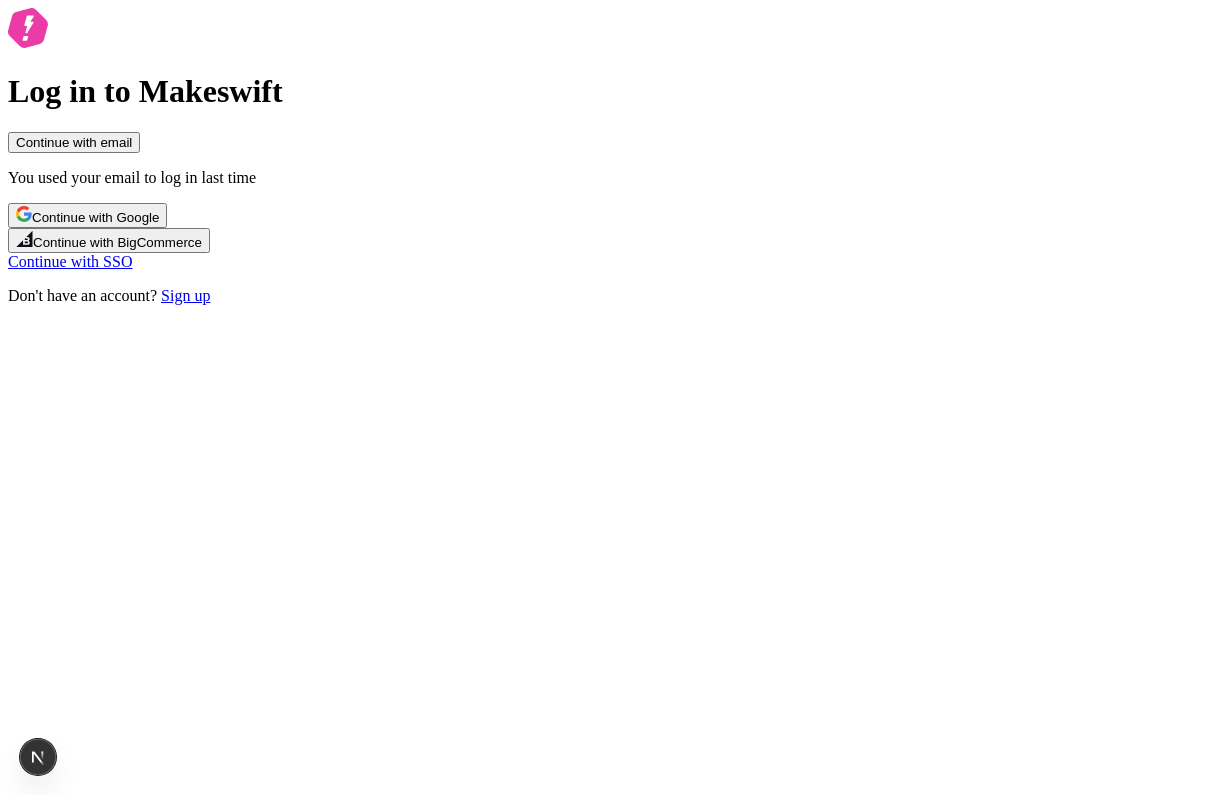 click on "Sign up" at bounding box center [185, 295] 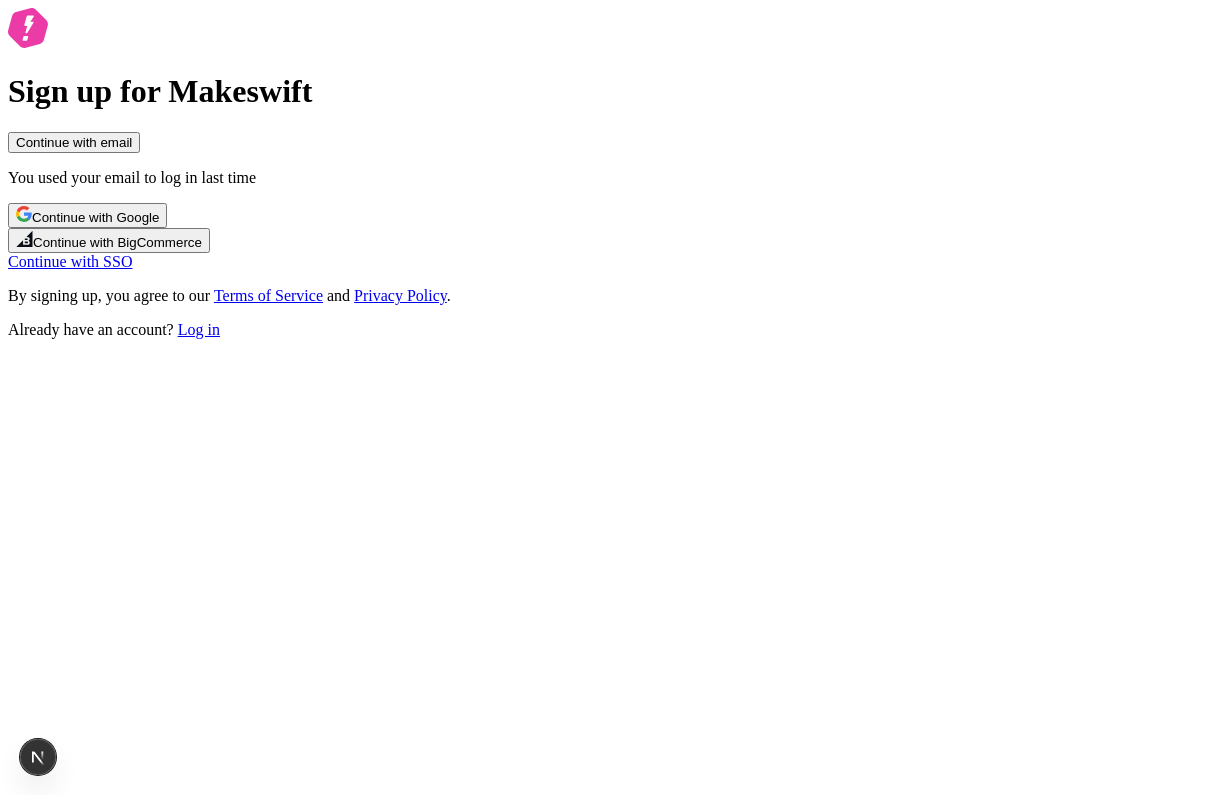 click on "Continue with email" at bounding box center (74, 142) 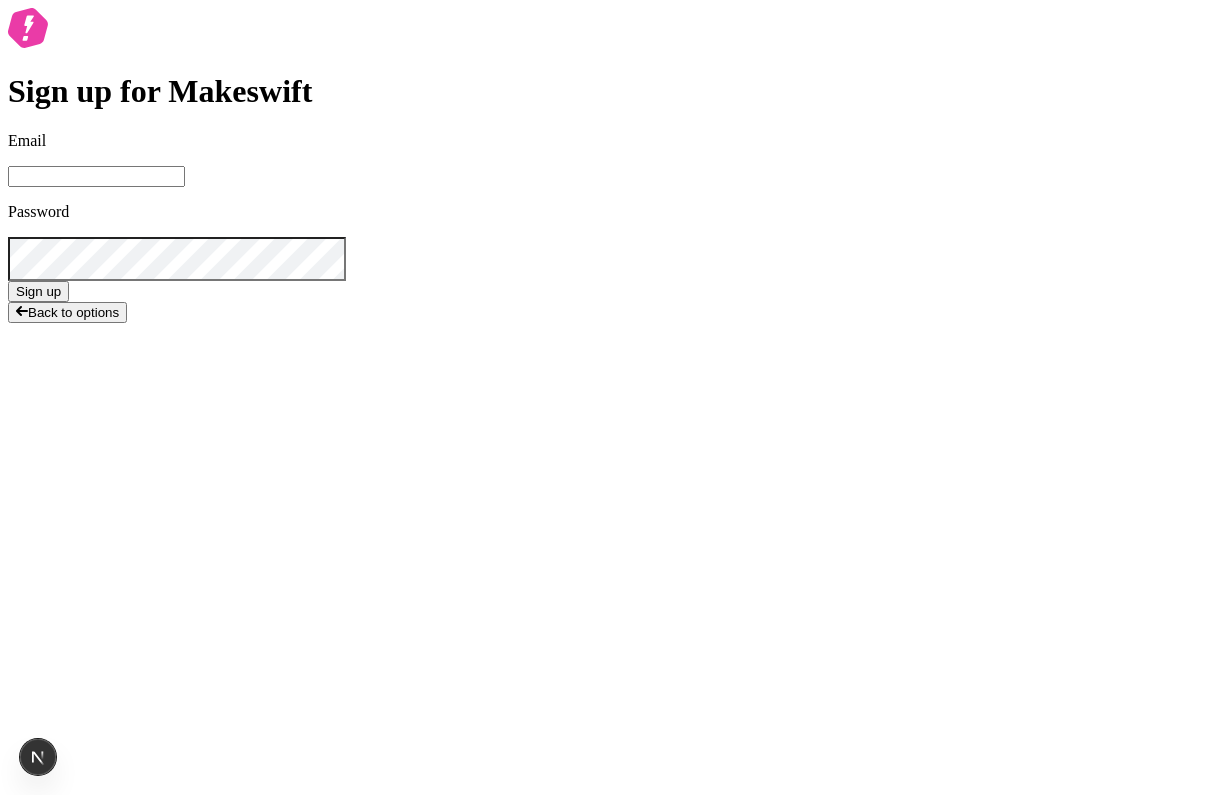 click at bounding box center (327, 22) 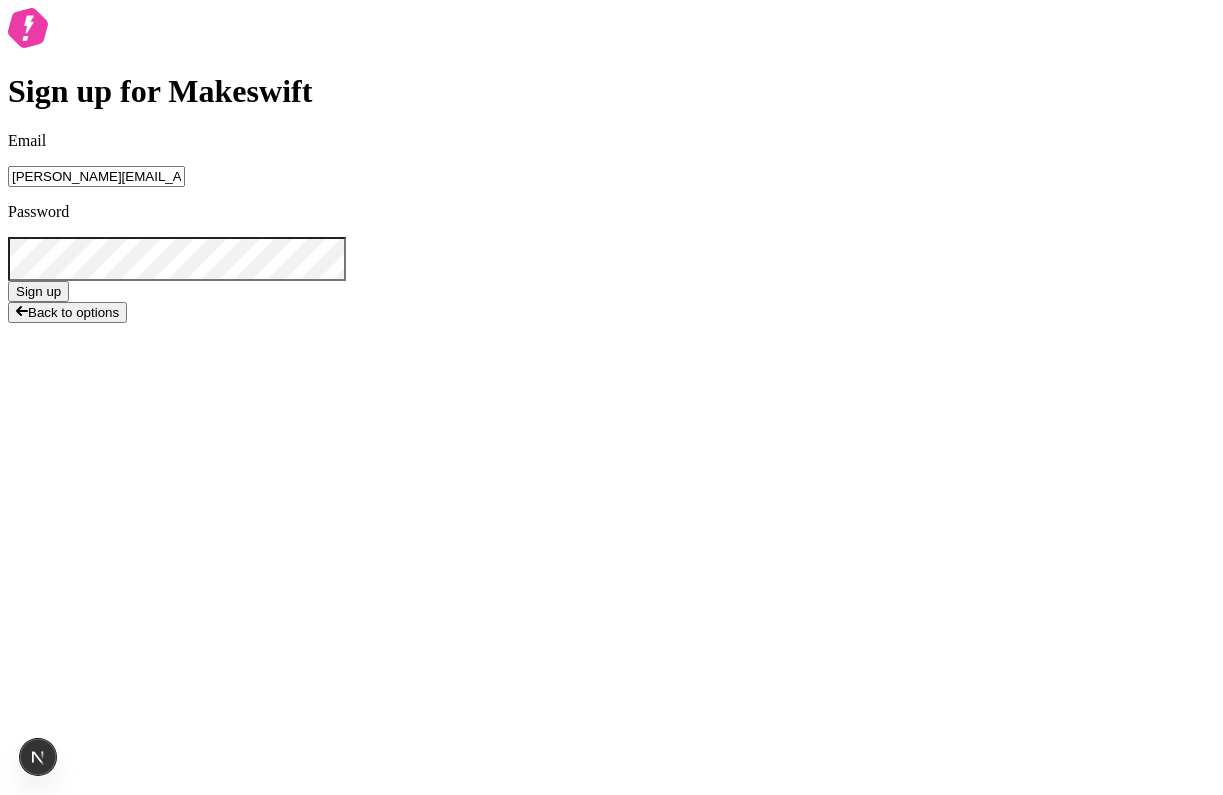 click on "Sign up" at bounding box center (38, 291) 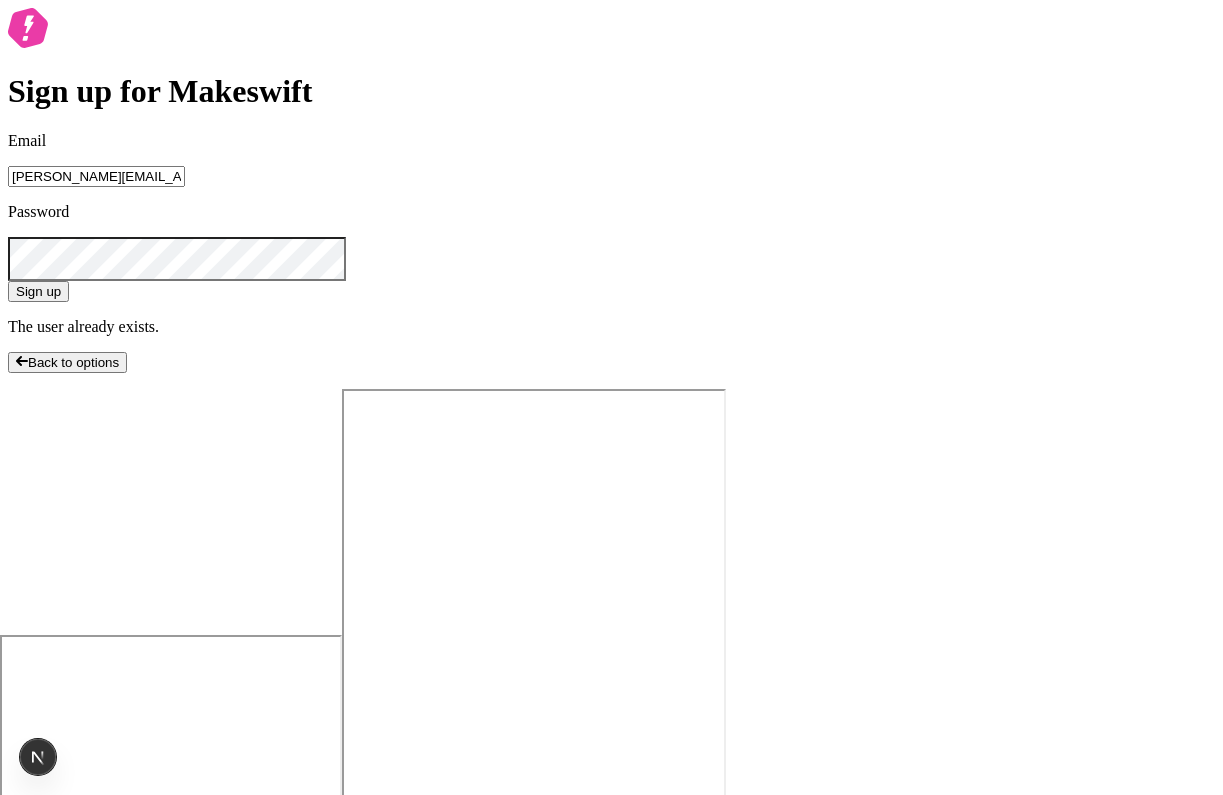 click on "sasha+local-signup@ferrata.dev" at bounding box center [96, 176] 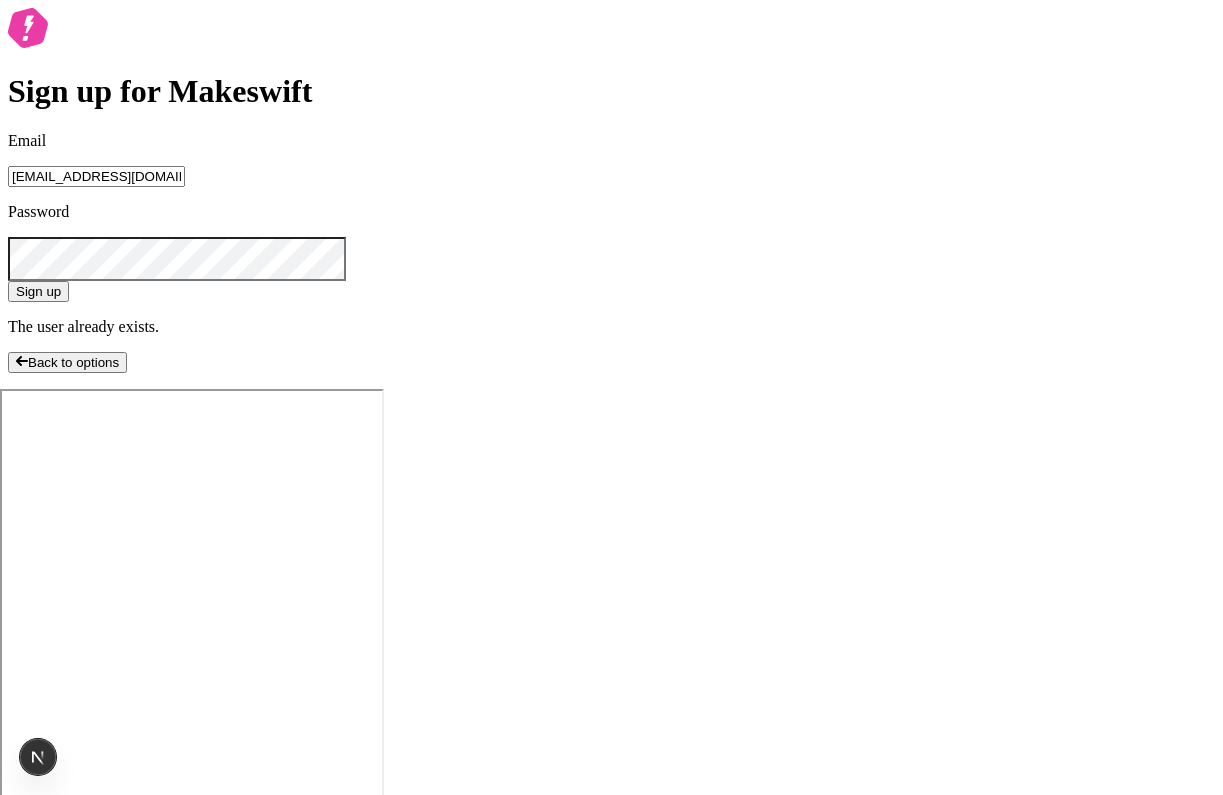 type on "sasha+local-signup2@ferrata.dev" 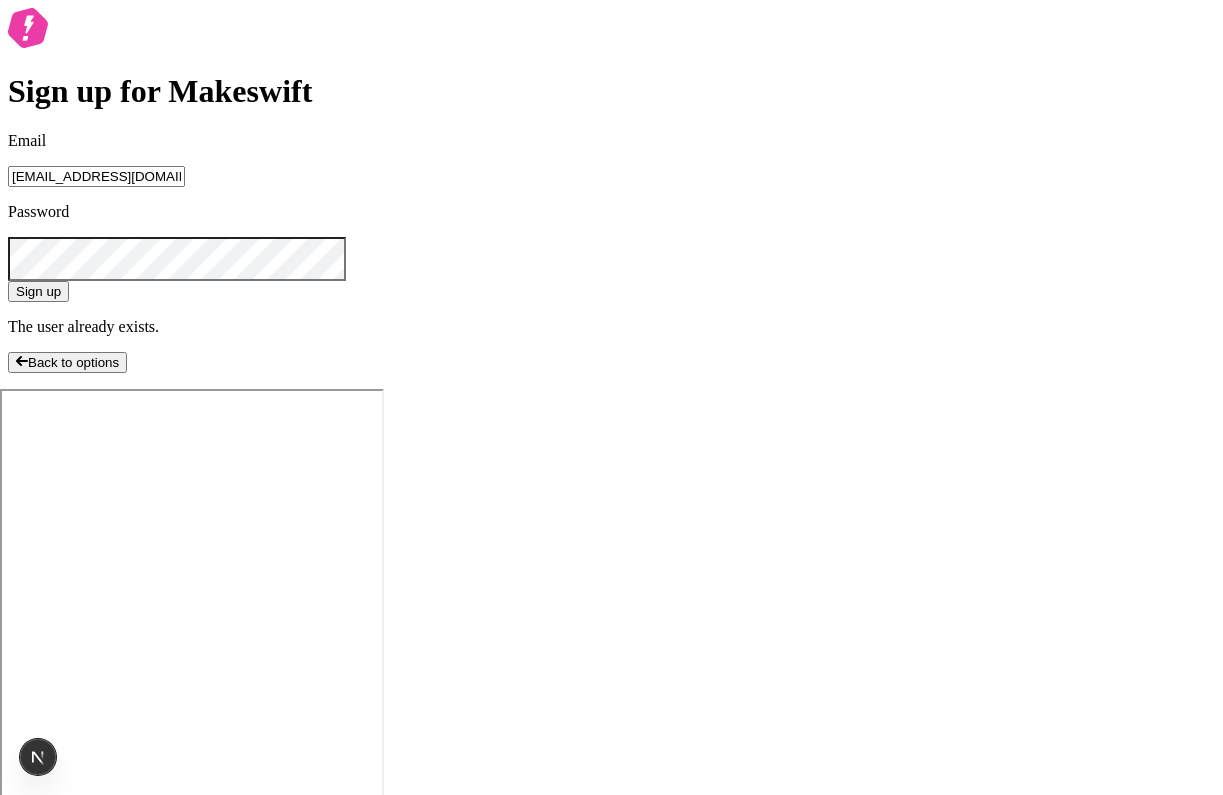 click on "Sign up" at bounding box center (38, 291) 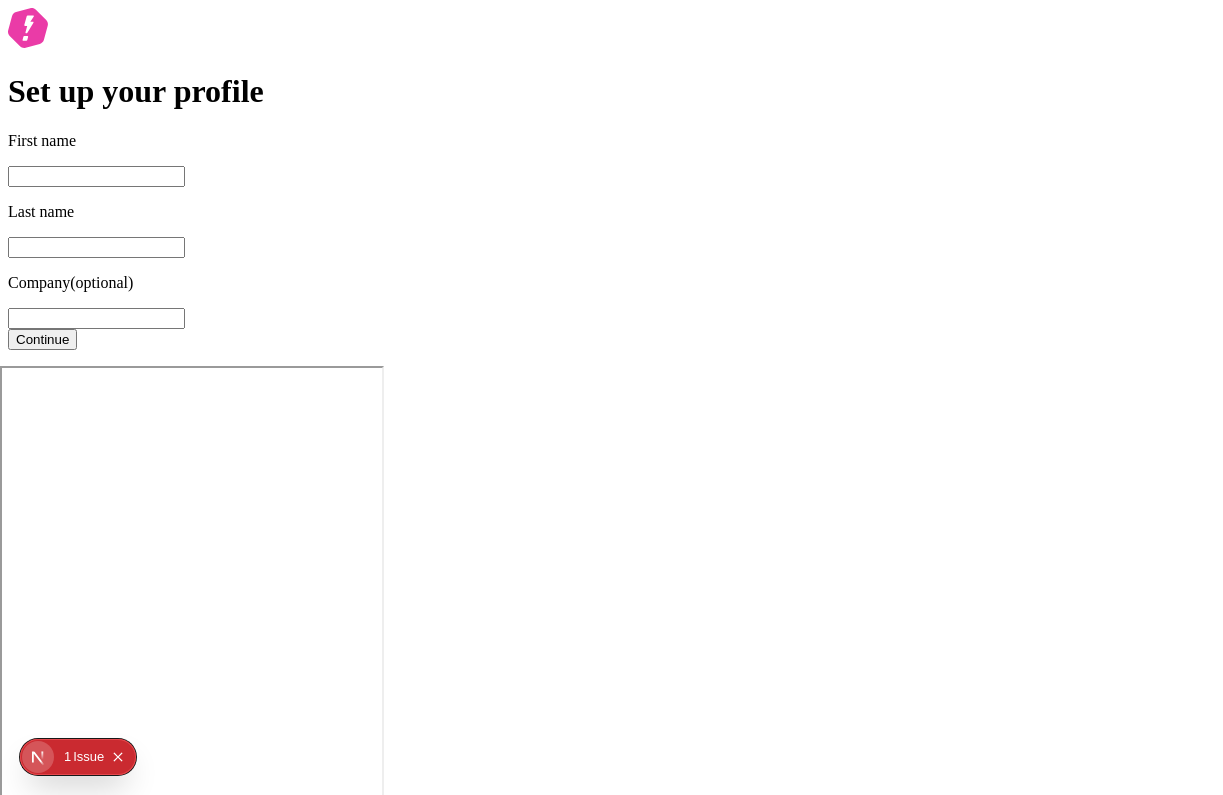scroll, scrollTop: 0, scrollLeft: 0, axis: both 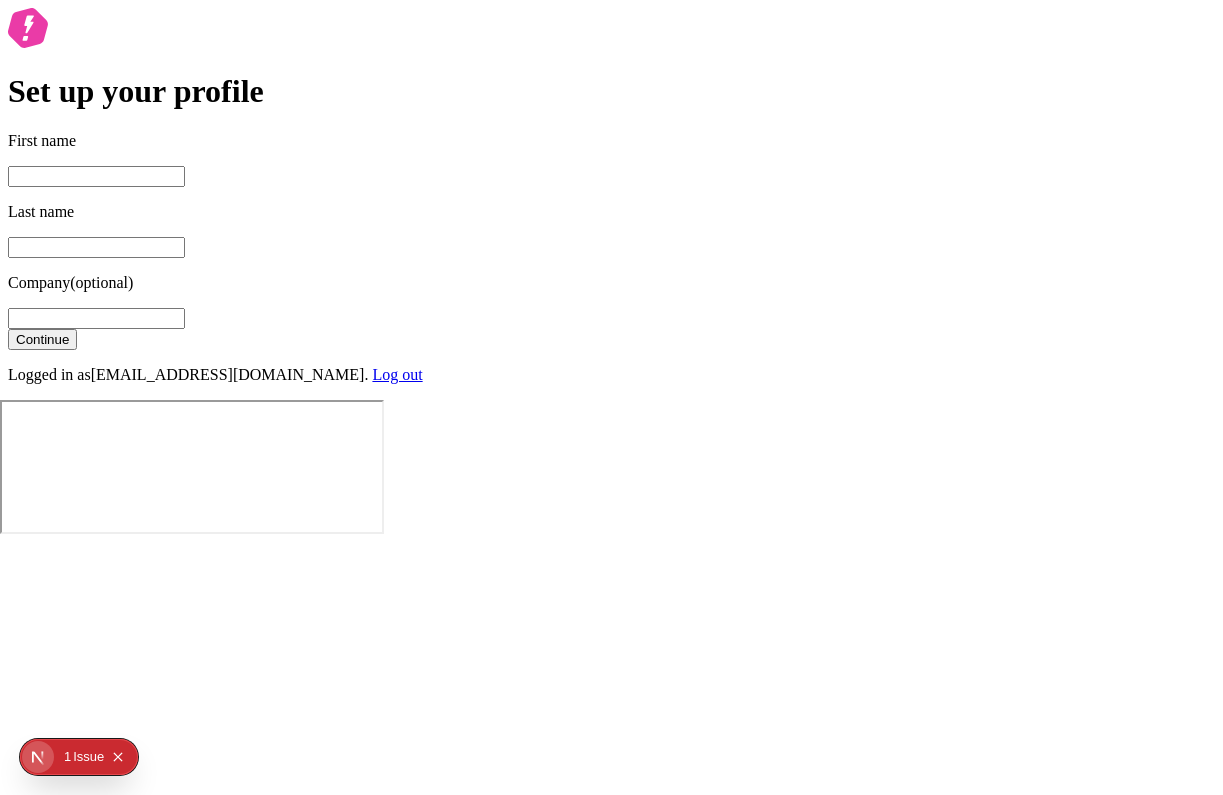 click on "First name" at bounding box center (96, 176) 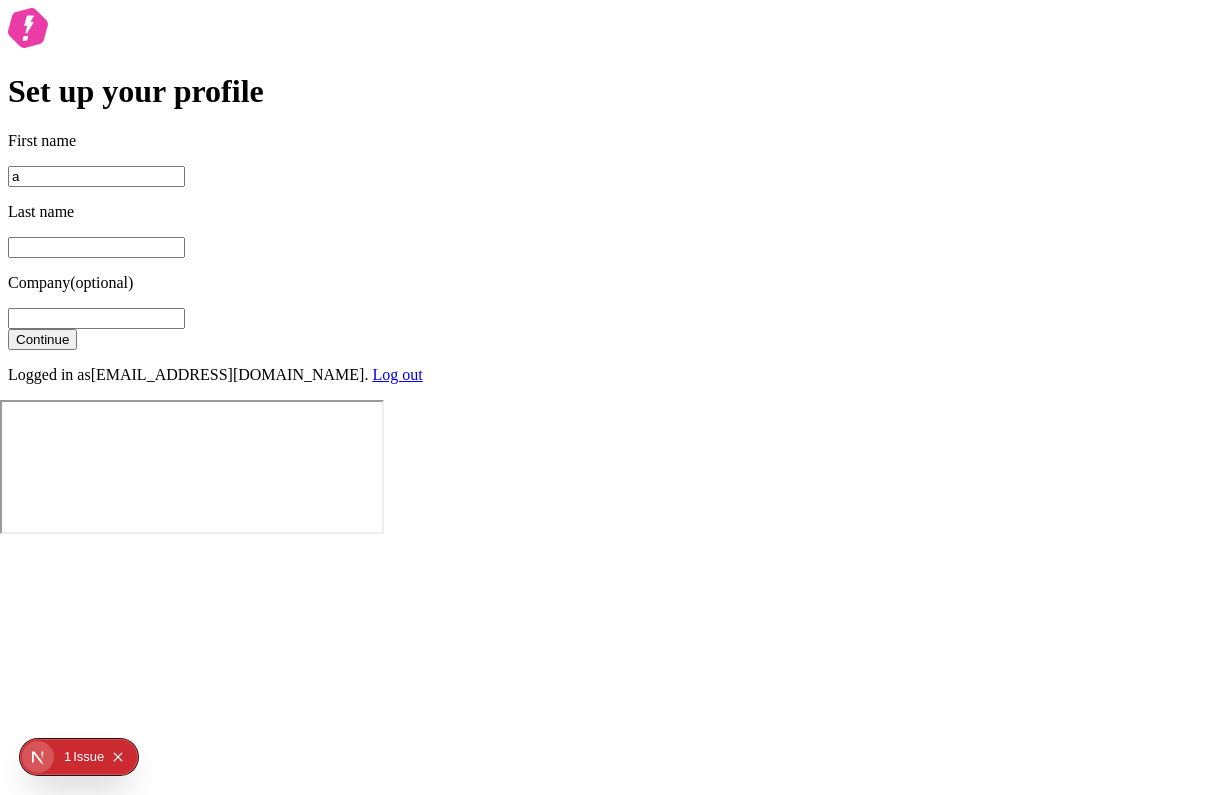 type on "a" 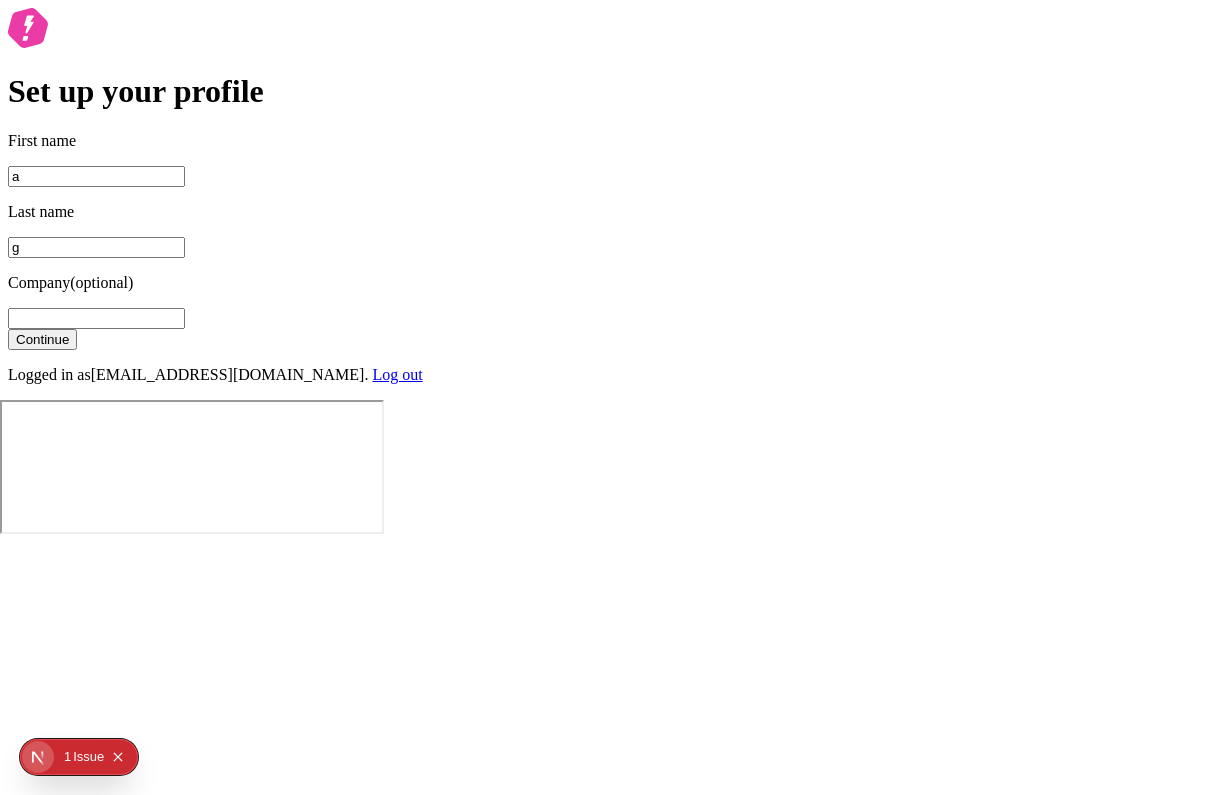 type on "g" 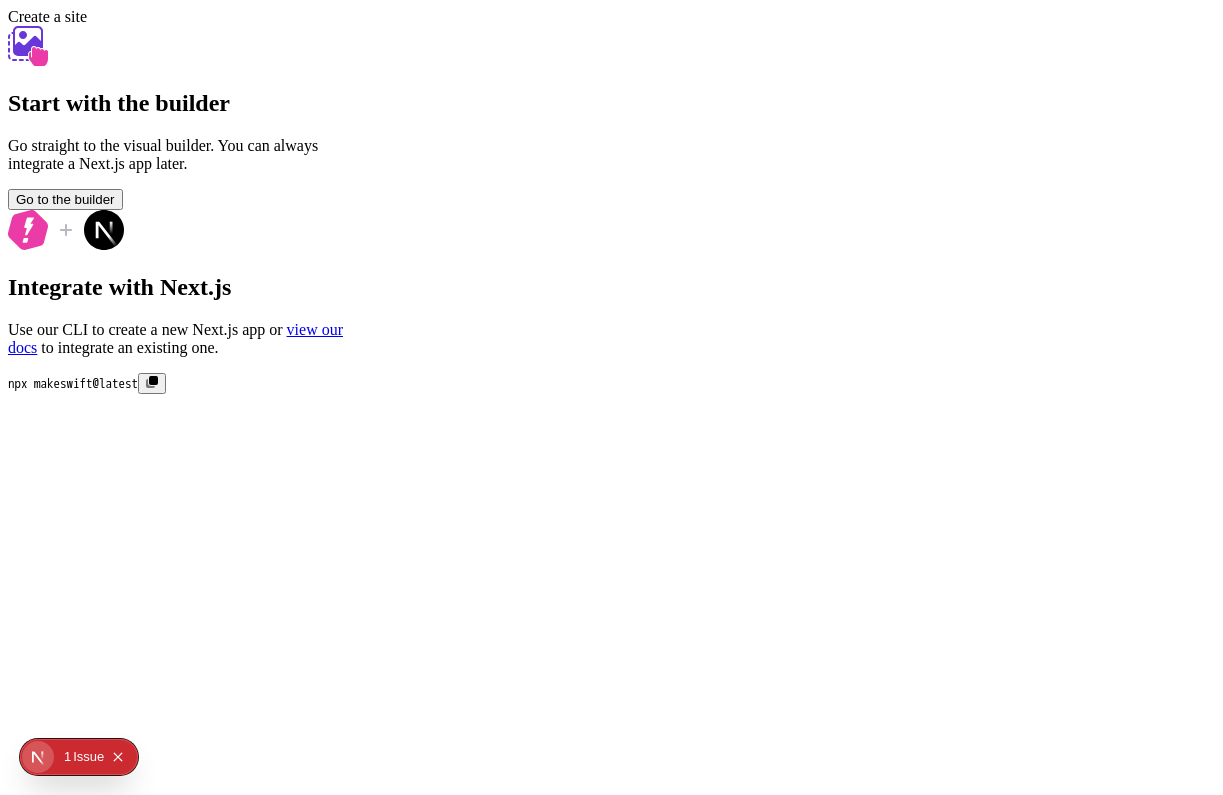 click on "Go to the builder" at bounding box center (65, 199) 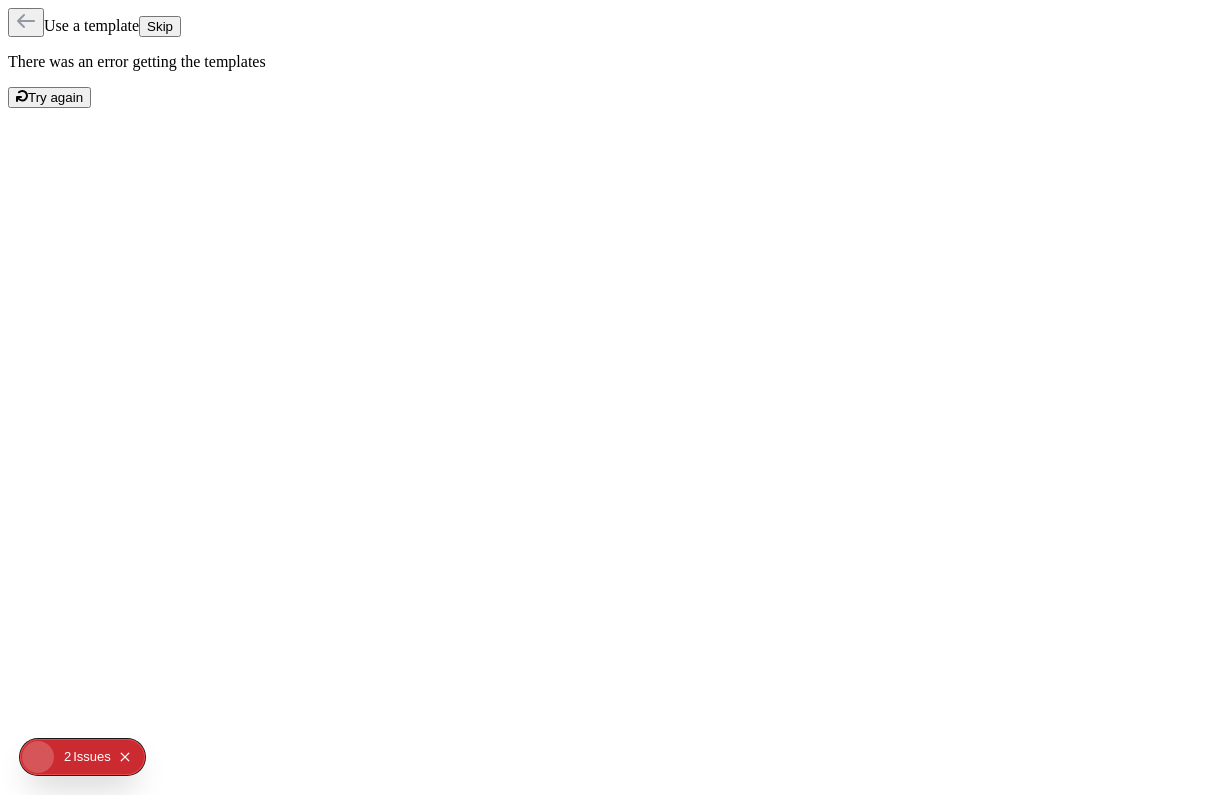 click on "Skip" at bounding box center [160, 26] 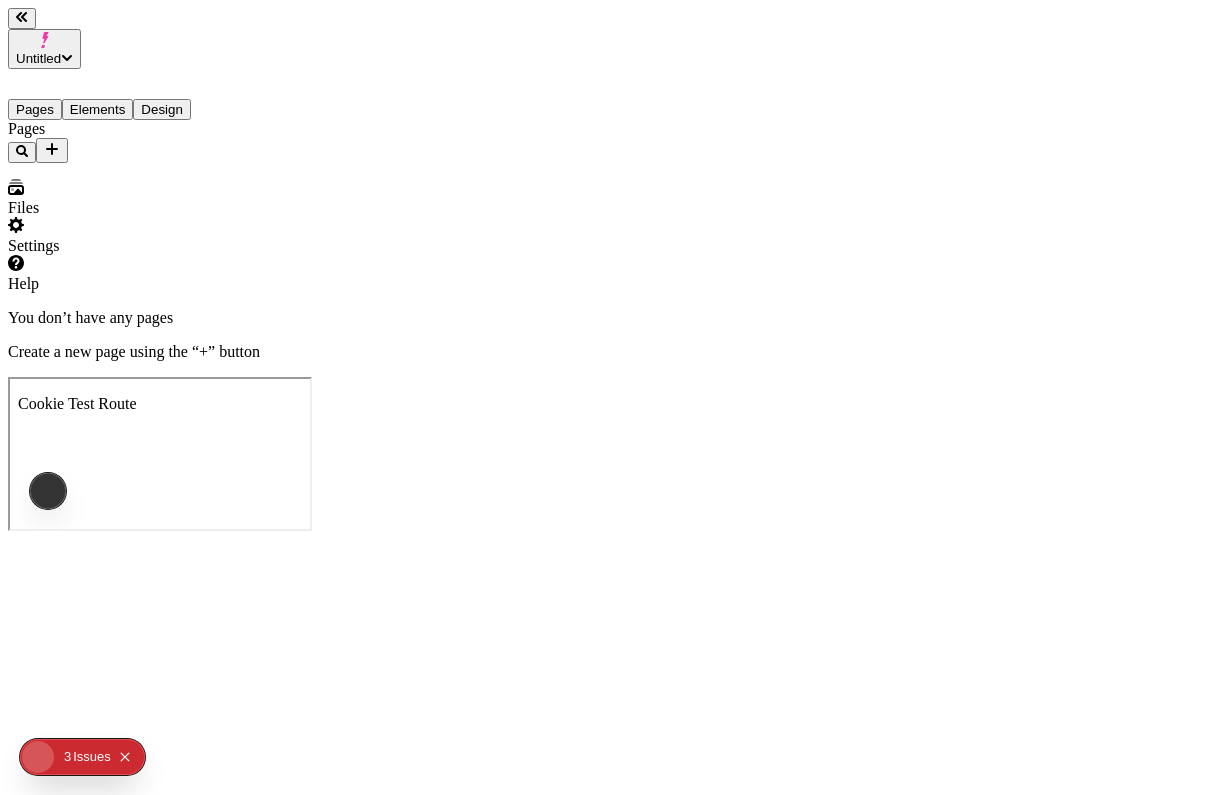 scroll, scrollTop: 0, scrollLeft: 0, axis: both 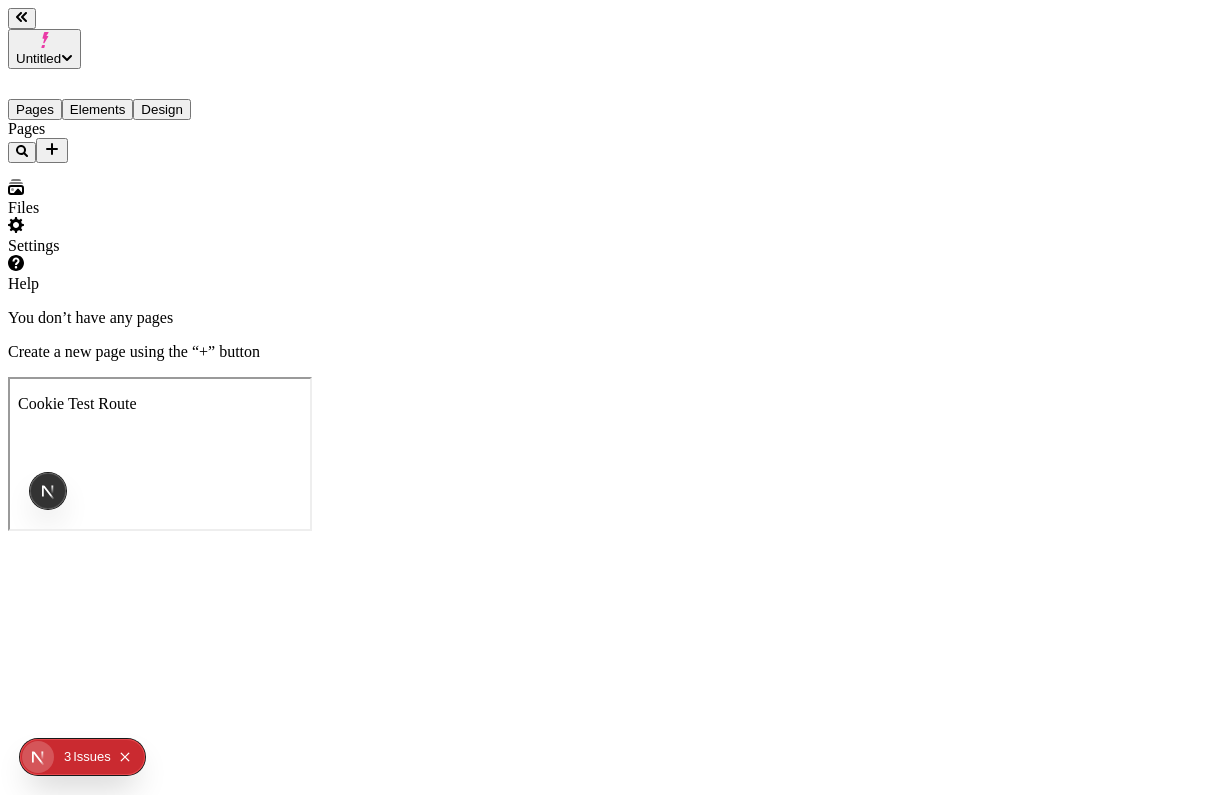 click 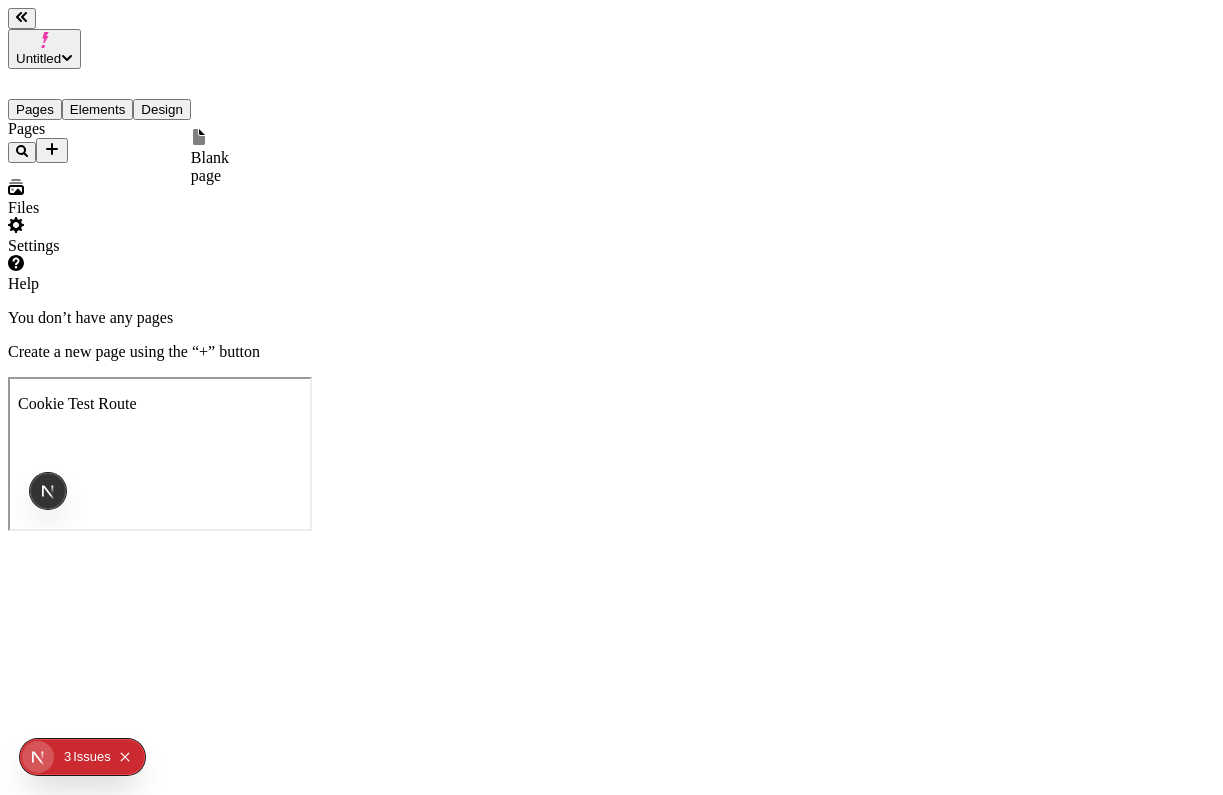 click on "Blank page" at bounding box center (210, 157) 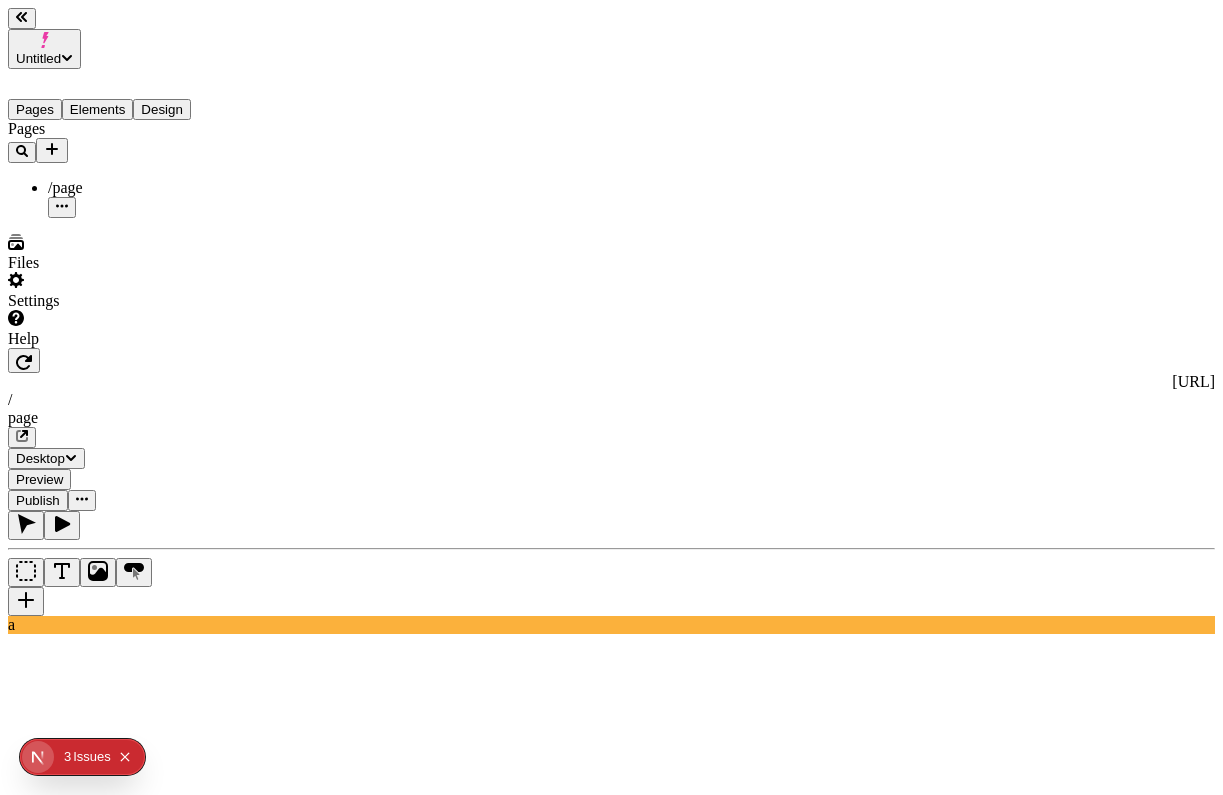 click on "Publish" at bounding box center (38, 500) 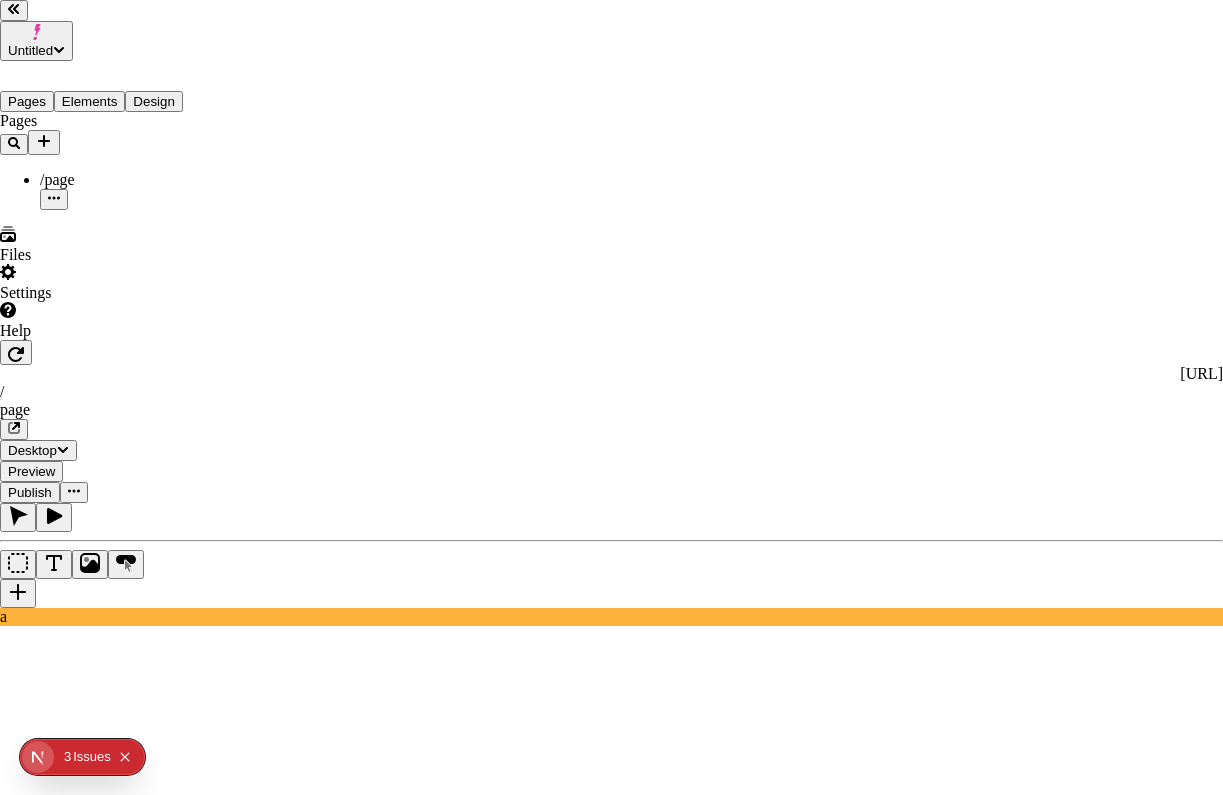 click on "History" at bounding box center [176, 2184] 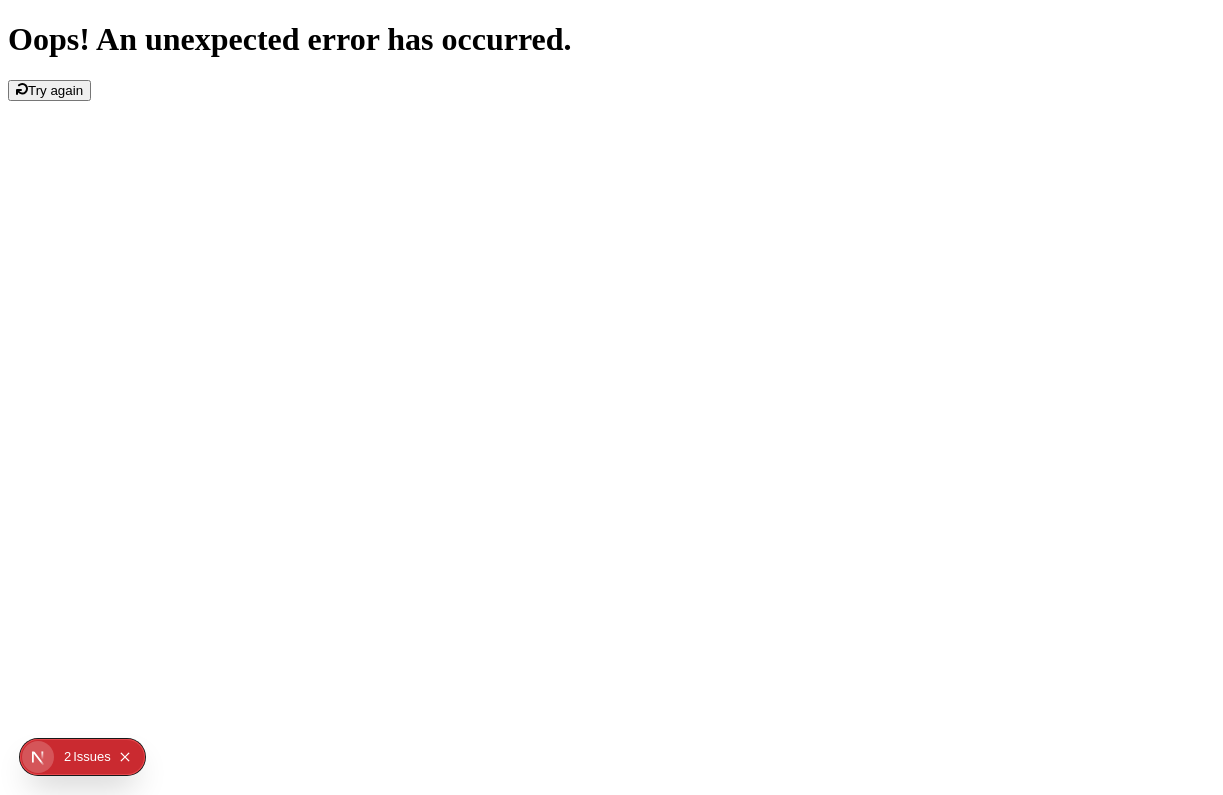 click on "Try again" at bounding box center [55, 90] 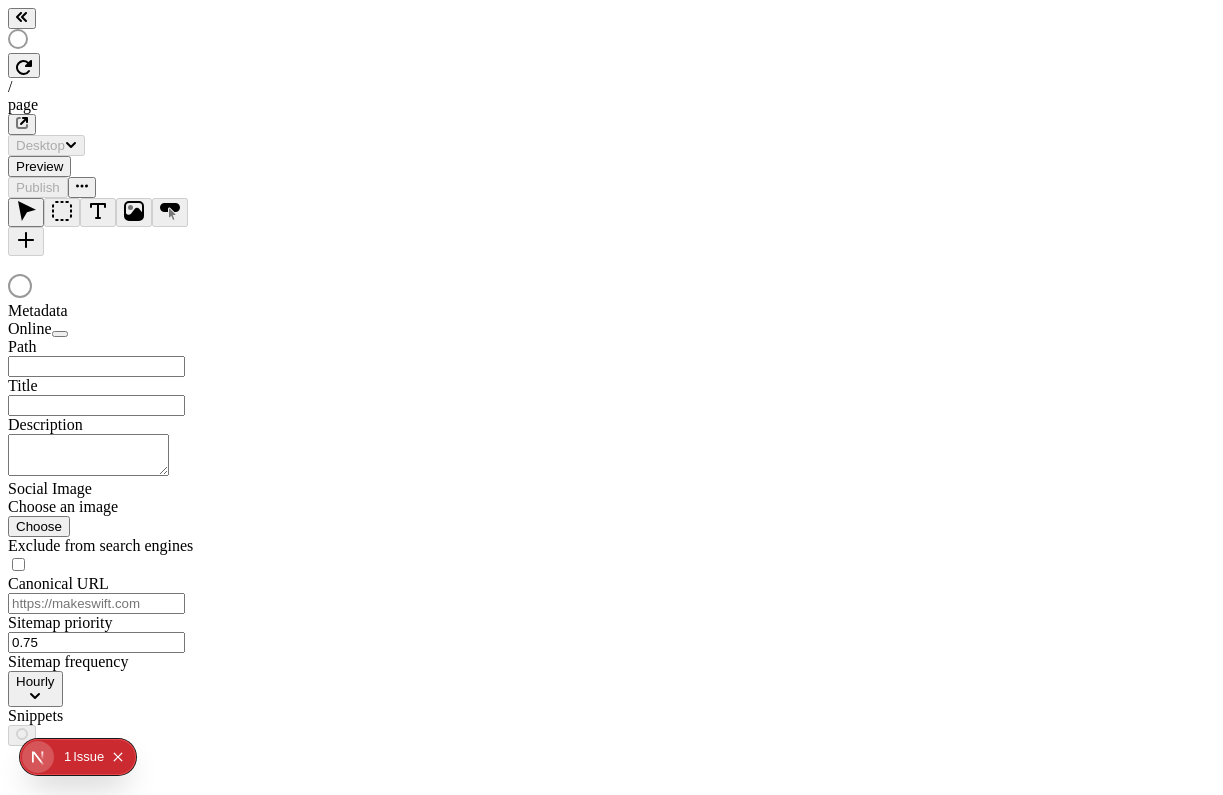 scroll, scrollTop: 0, scrollLeft: 0, axis: both 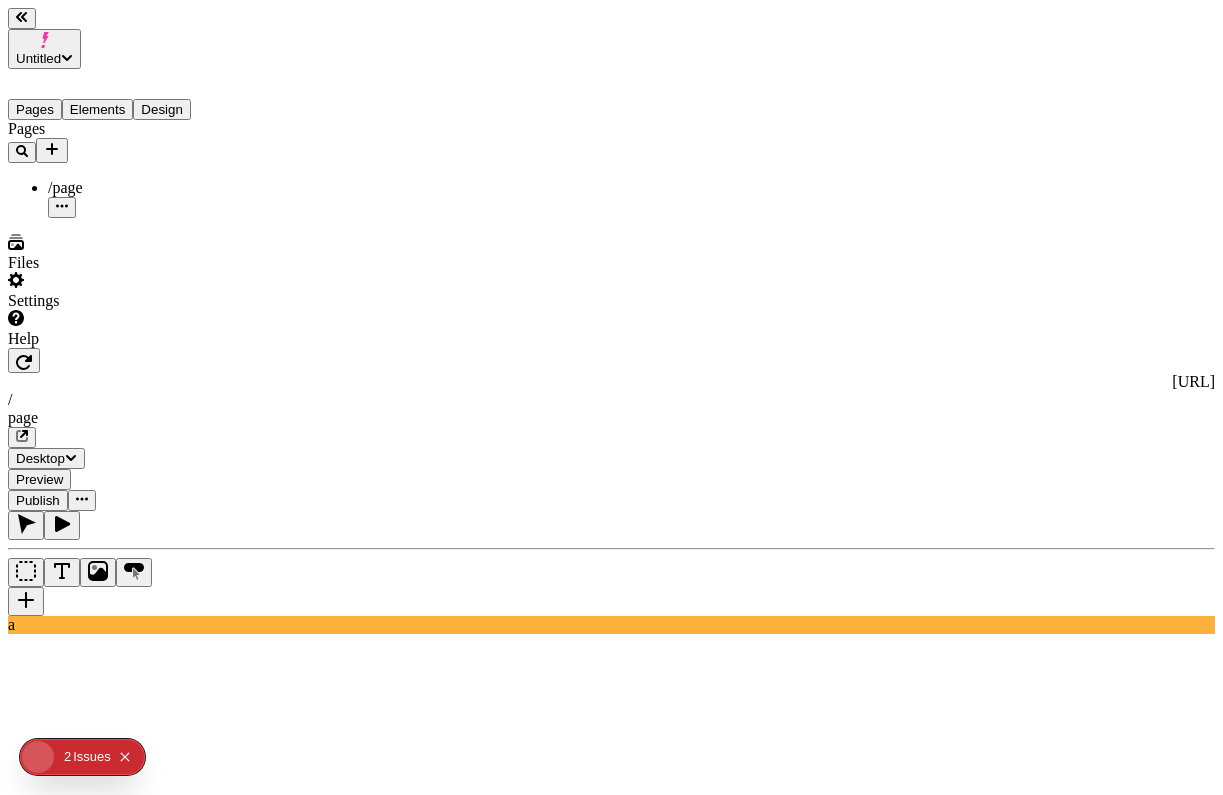 click on "Publish" at bounding box center [38, 500] 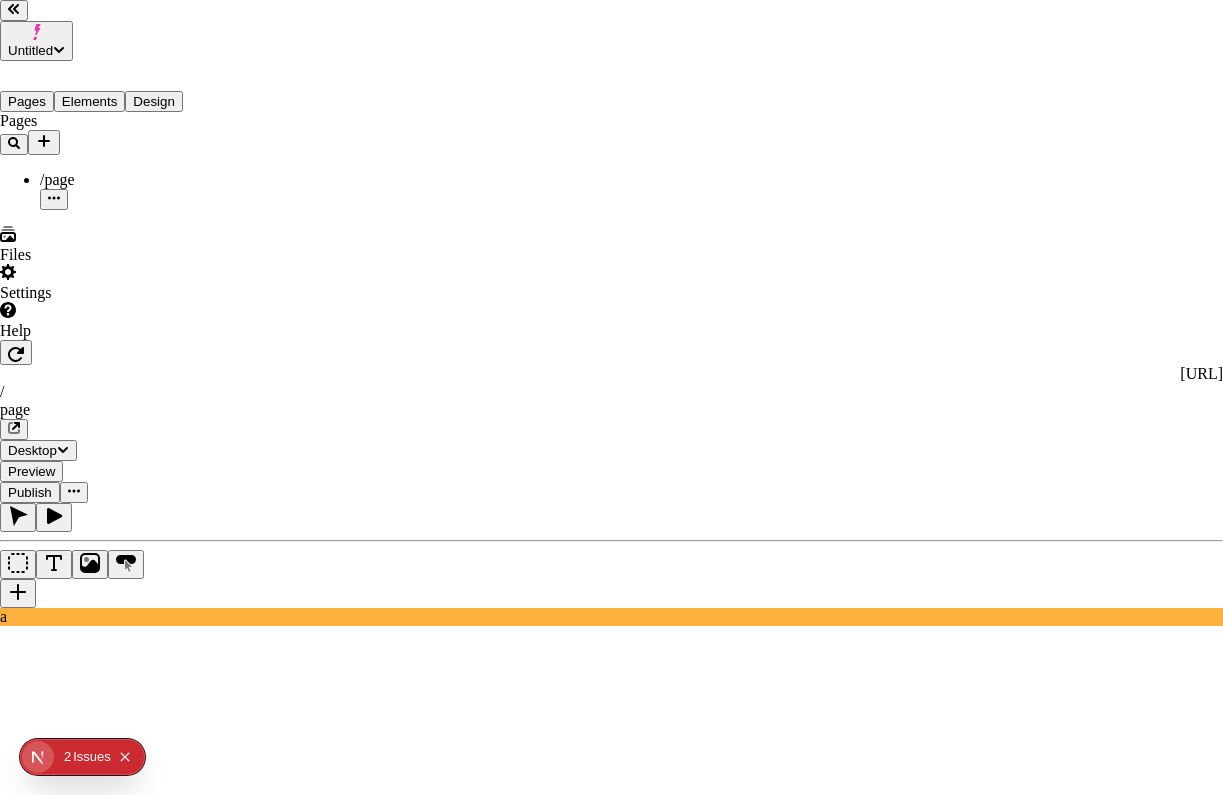 click on "Changes Scheduled History" at bounding box center (611, 2169) 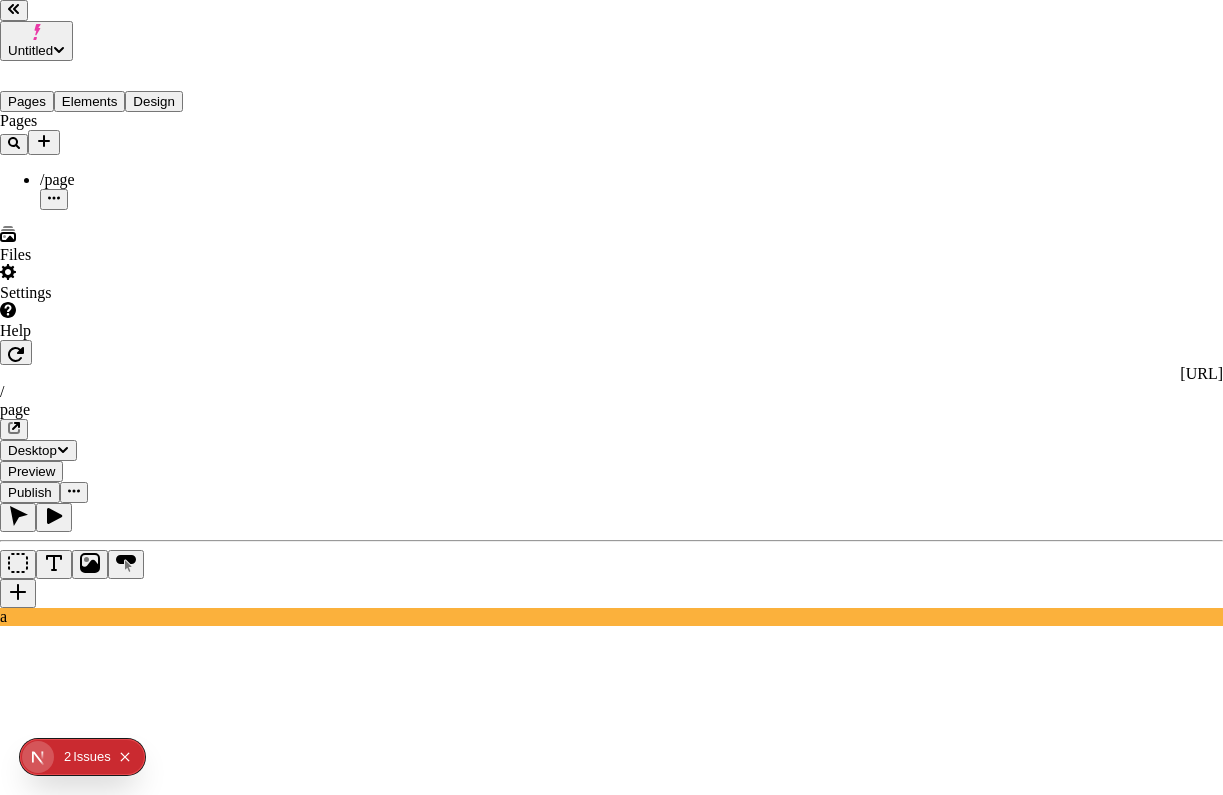 click on "History" at bounding box center [176, 2184] 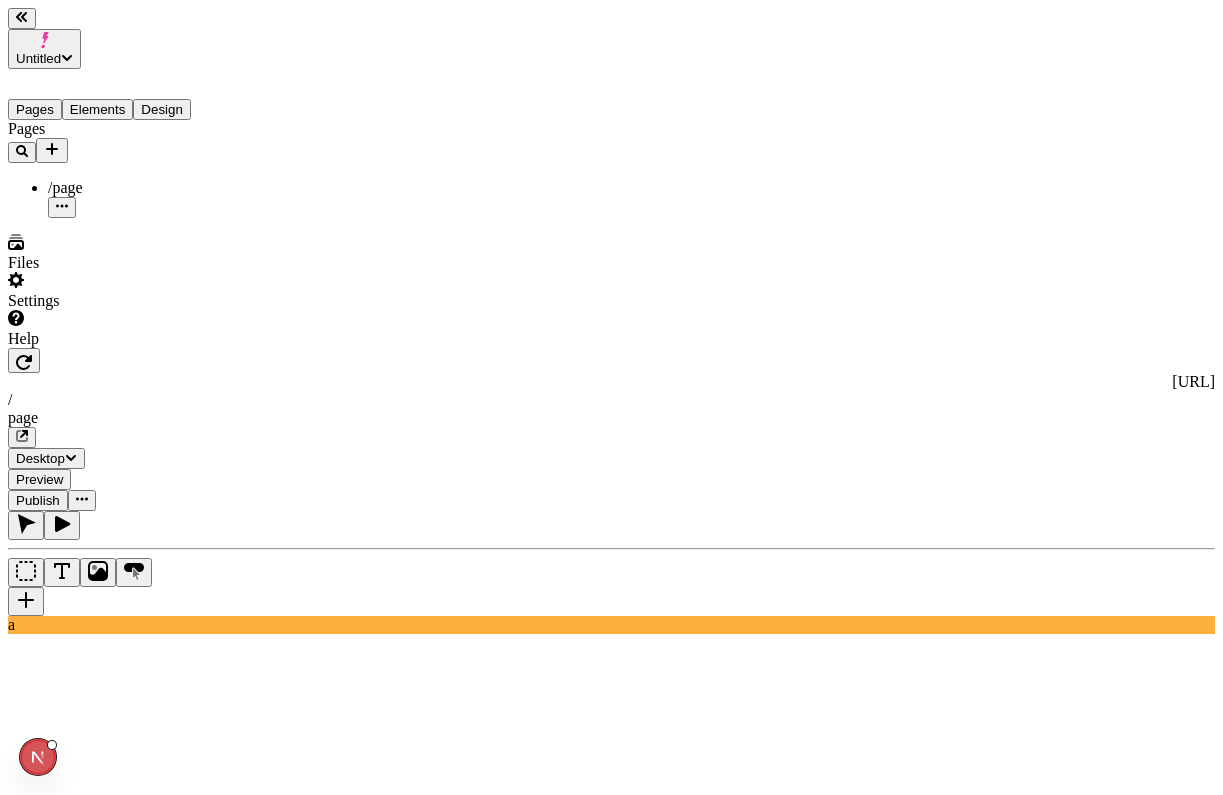 click on "Publish" at bounding box center [38, 500] 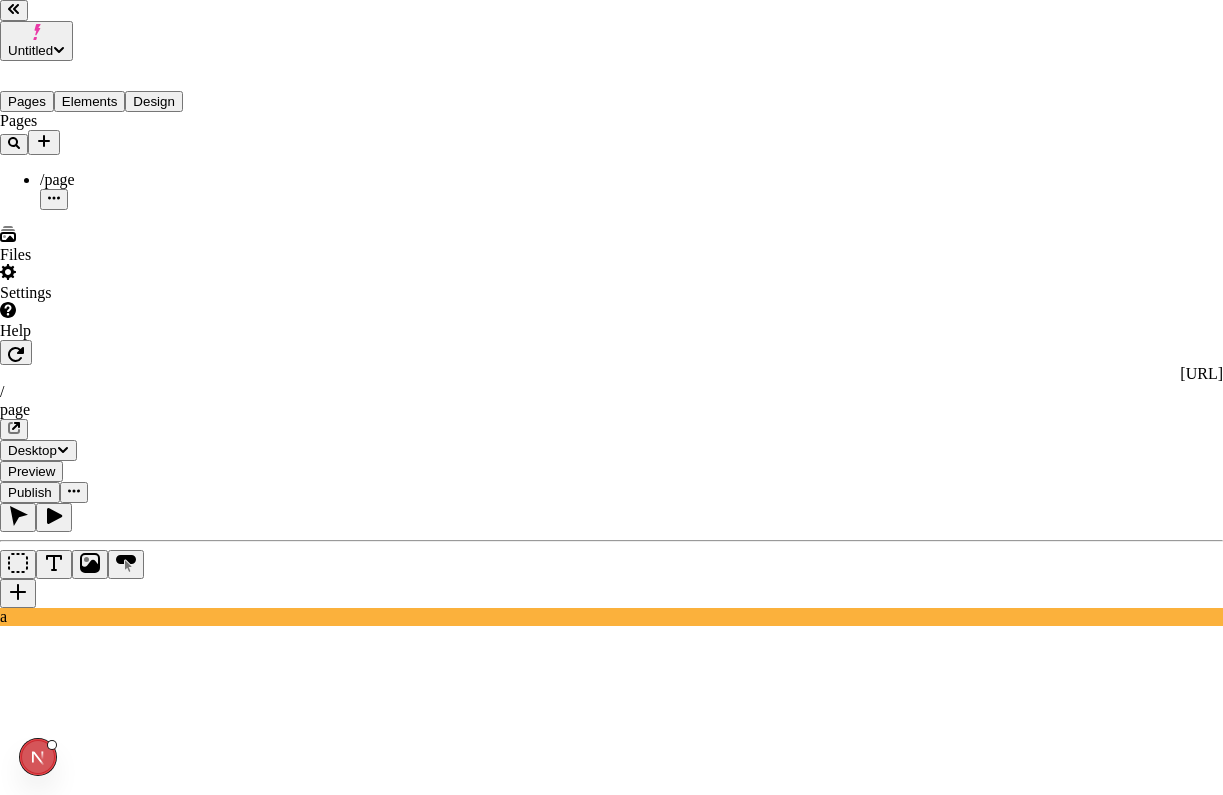 click on "History" at bounding box center (176, 2184) 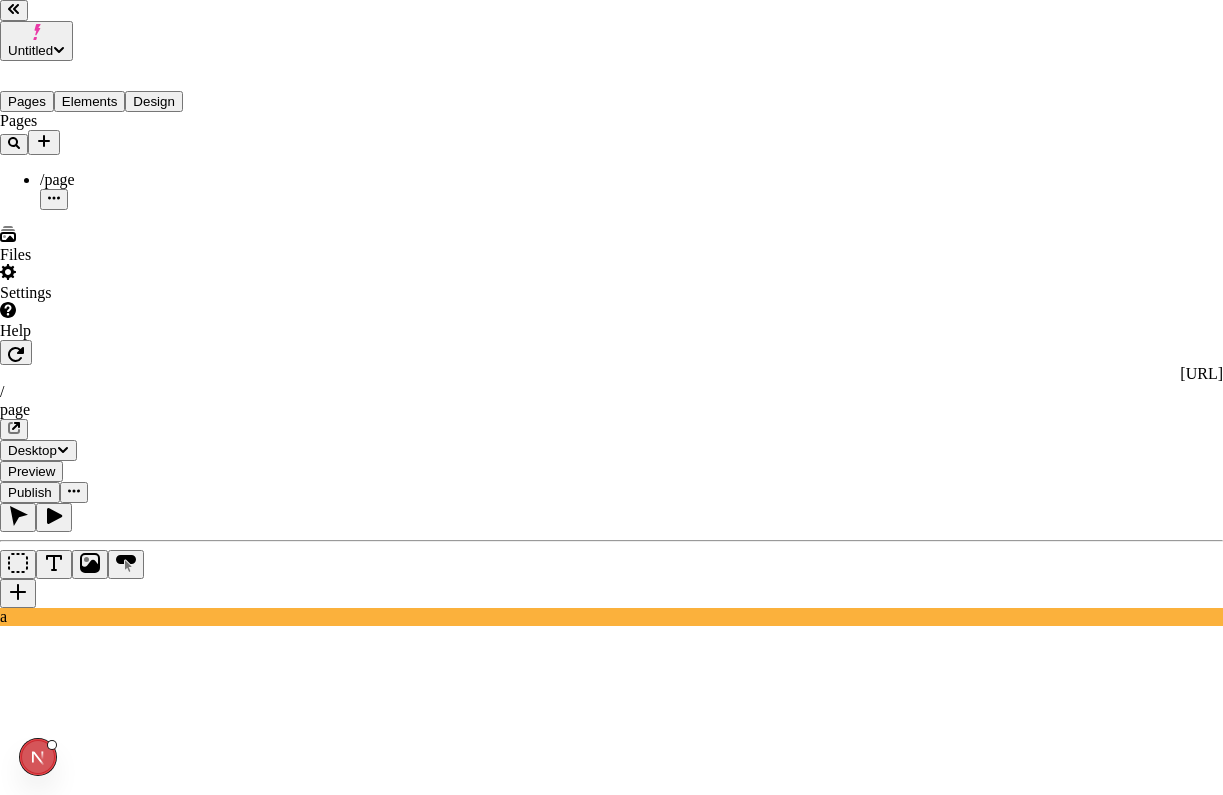 type 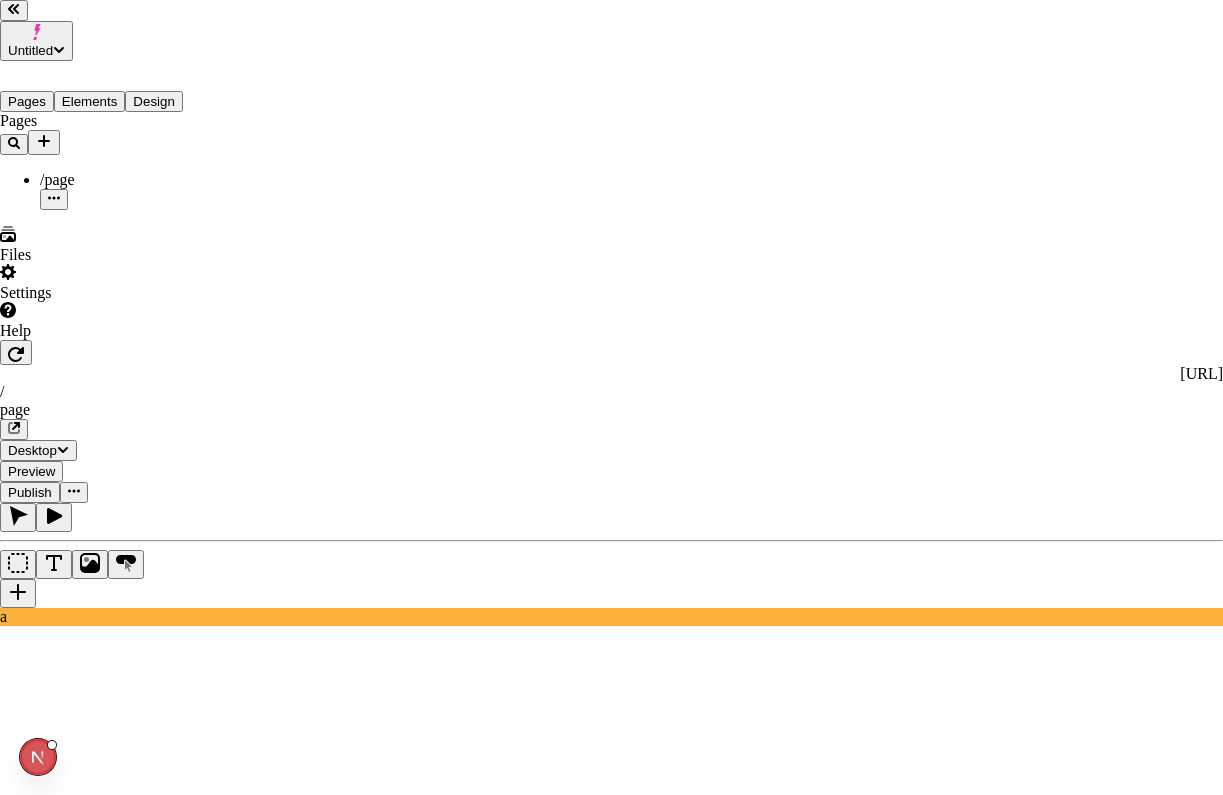 type 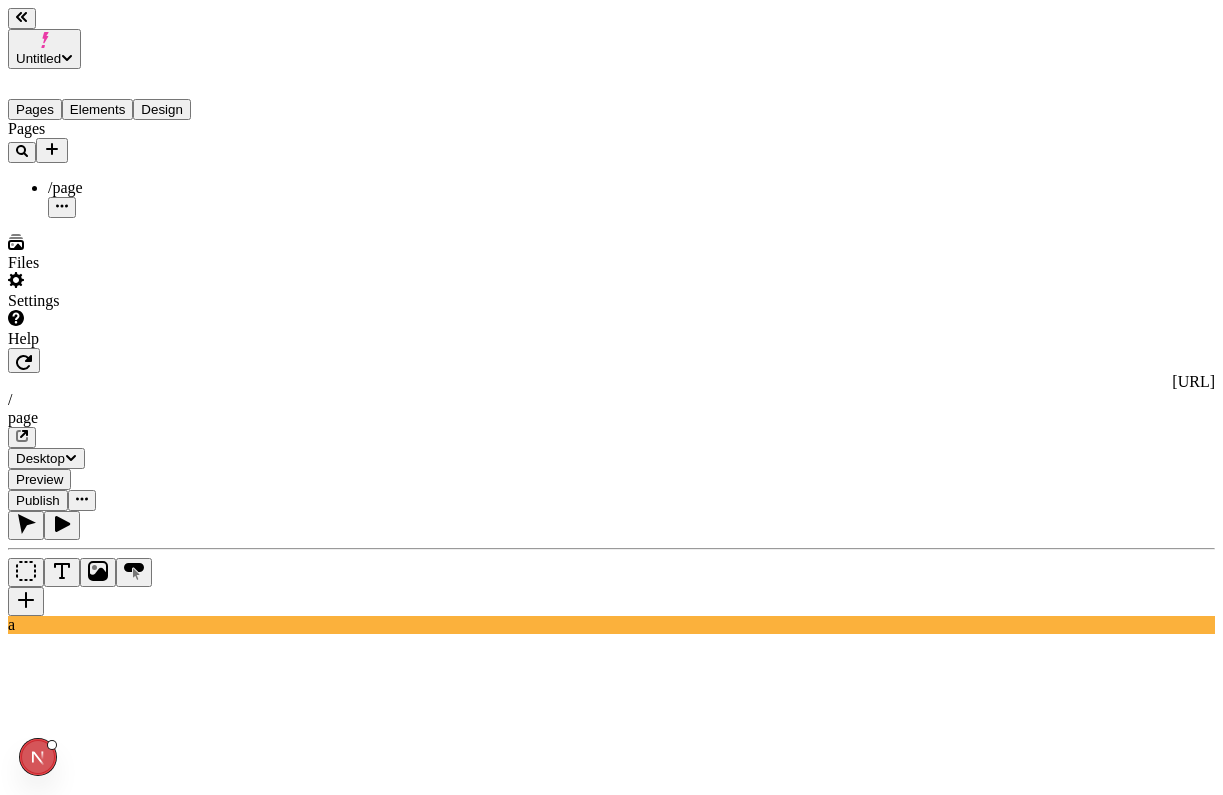 click 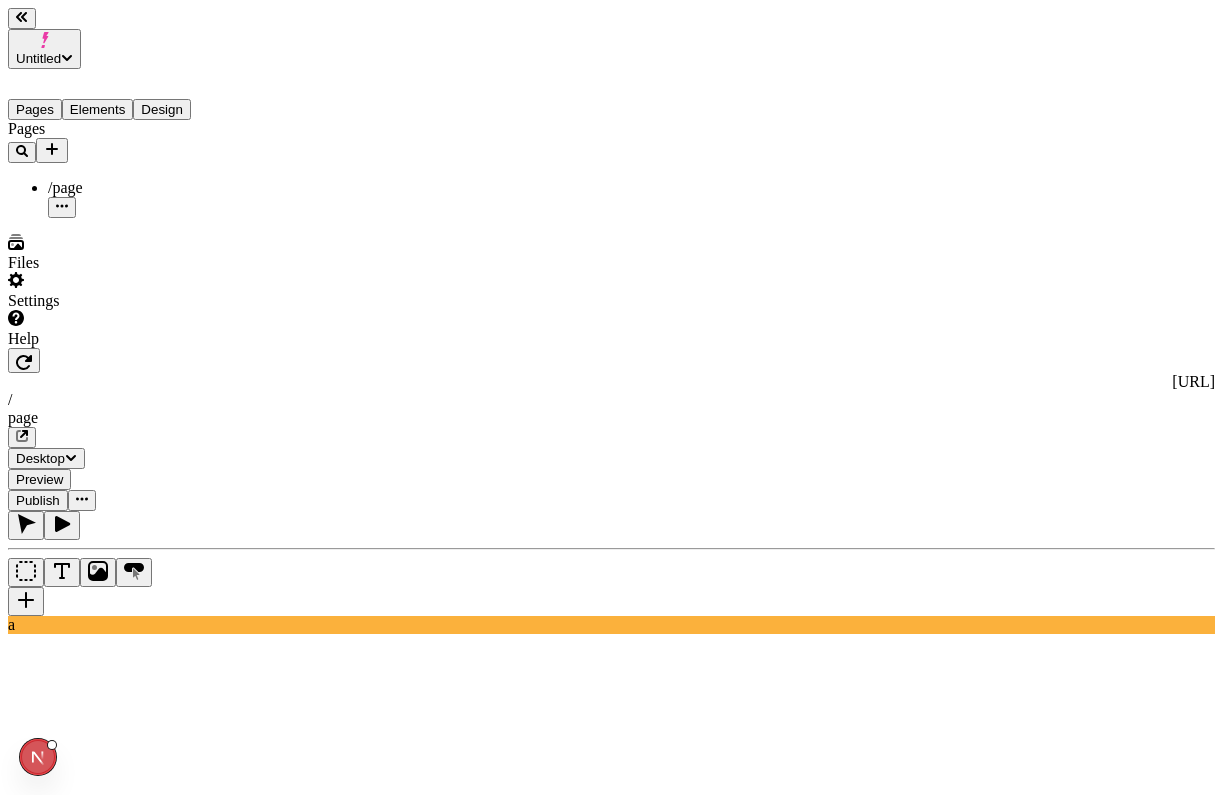 click on "Untitled Pages Elements Design Pages / page Files Settings Help [URL] / page Desktop Preview Publish a Metadata Online Path /page Title Description Social Image Choose an image Choose Exclude from search engines Canonical URL Sitemap priority 0.75 Sitemap frequency Hourly Snippets" at bounding box center (611, 1070) 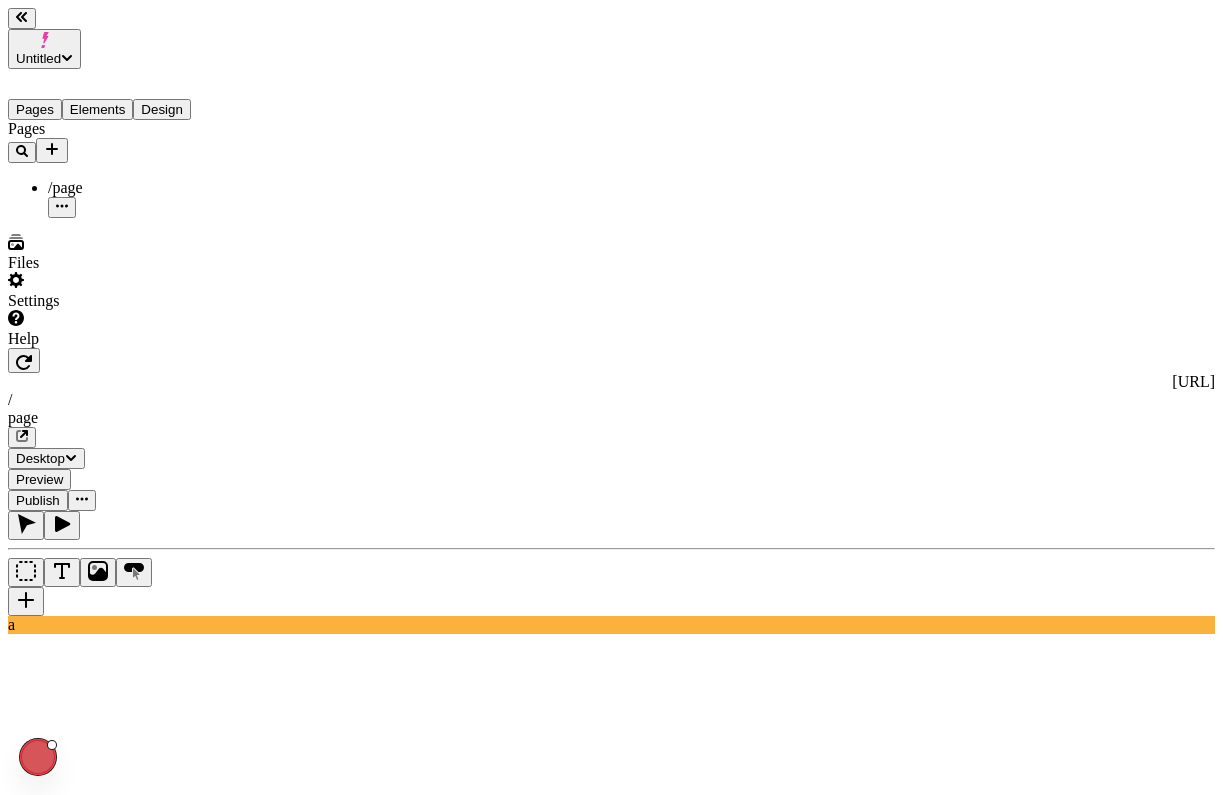 click 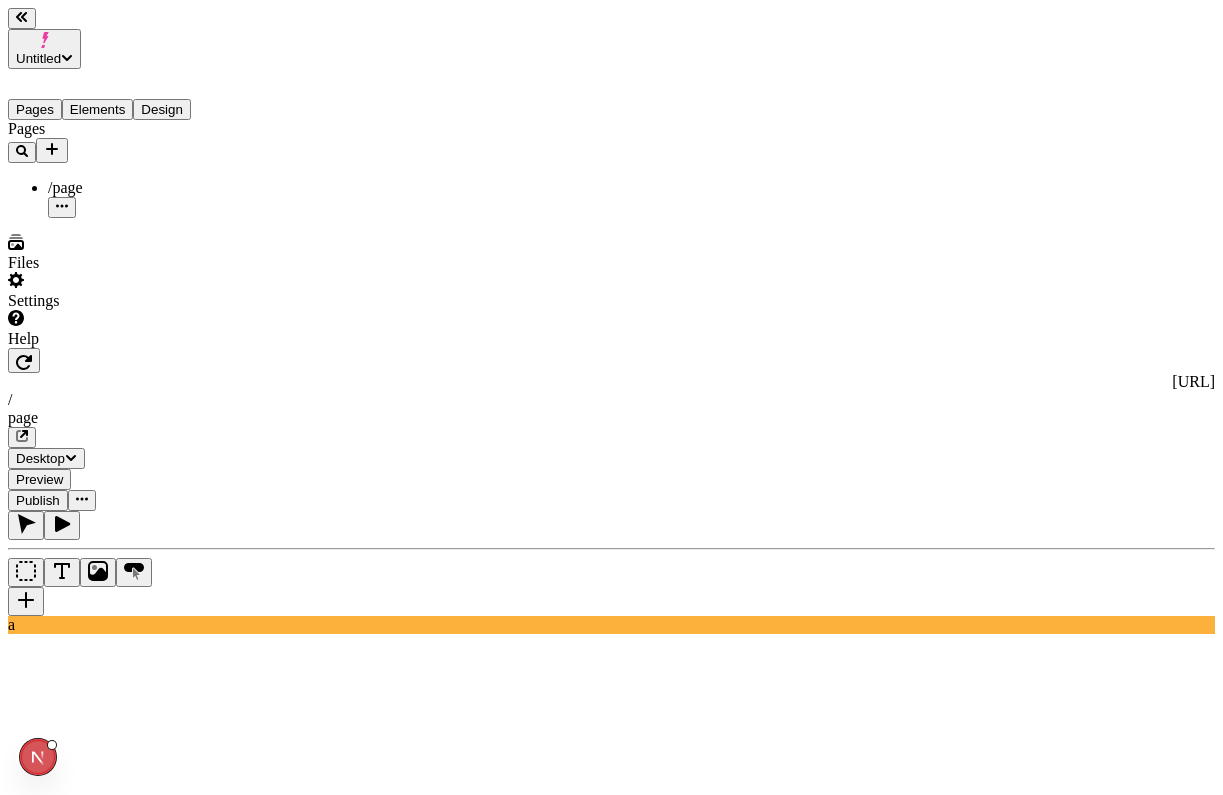 click on "Untitled Pages Elements Design Pages / page Files Settings Help [URL] / page Desktop Preview Publish a Metadata Online Path /page Title Description Social Image Choose an image Choose Exclude from search engines Canonical URL Sitemap priority 0.75 Sitemap frequency Hourly Snippets" at bounding box center [611, 1070] 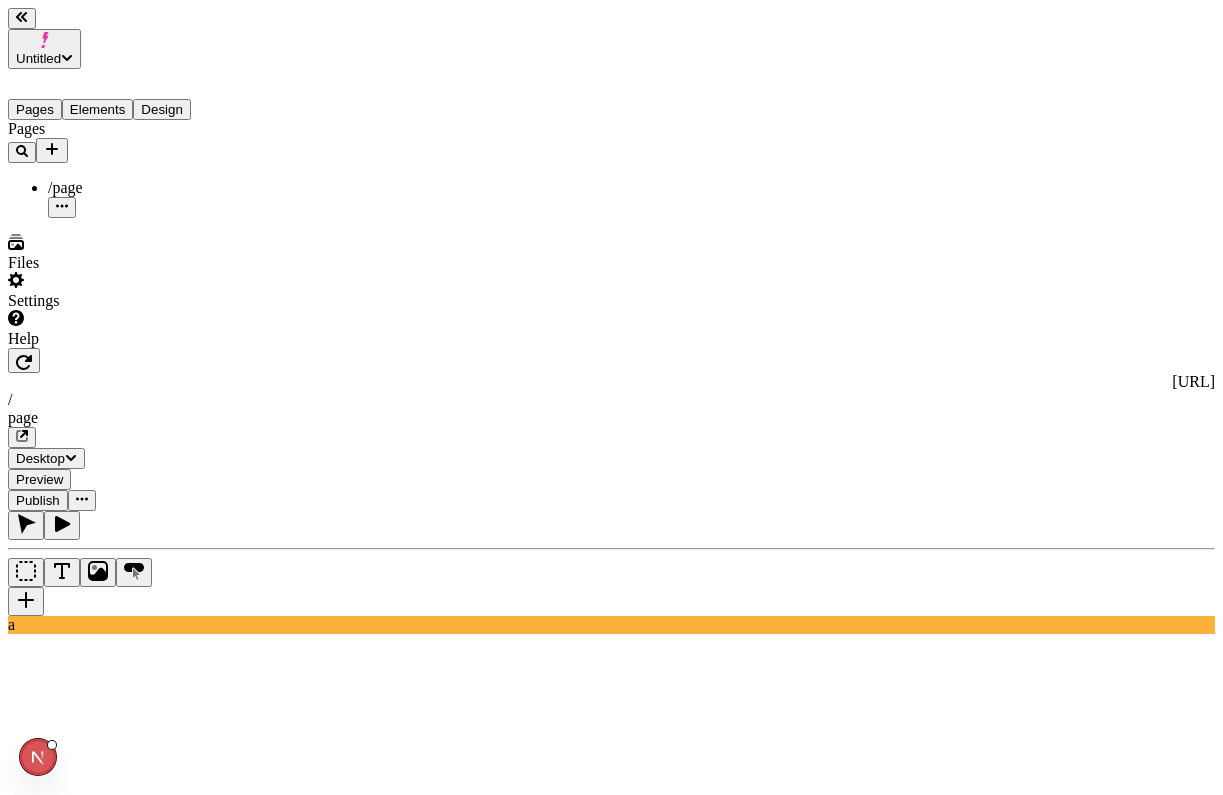 click on "Untitled Pages Elements Design Pages / page Files Settings Help [URL] / page Desktop Preview Publish a Metadata Online Path /page Title Description Social Image Choose an image Choose Exclude from search engines Canonical URL Sitemap priority 0.75 Sitemap frequency Hourly Snippets" at bounding box center [611, 1070] 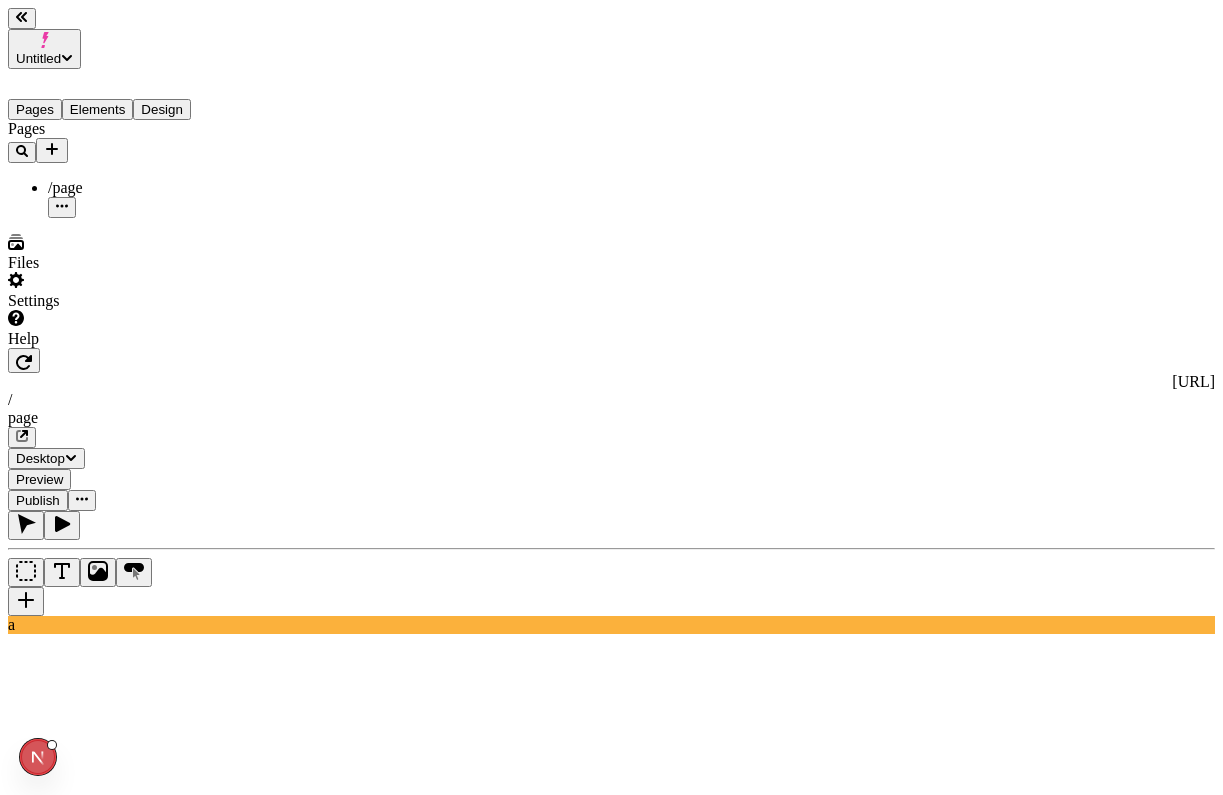 click on "Untitled Pages Elements Design Pages / page Files Settings Help [URL] / page Desktop Preview Publish a Metadata Online Path /page Title Description Social Image Choose an image Choose Exclude from search engines Canonical URL Sitemap priority 0.75 Sitemap frequency Hourly Snippets" at bounding box center [611, 1070] 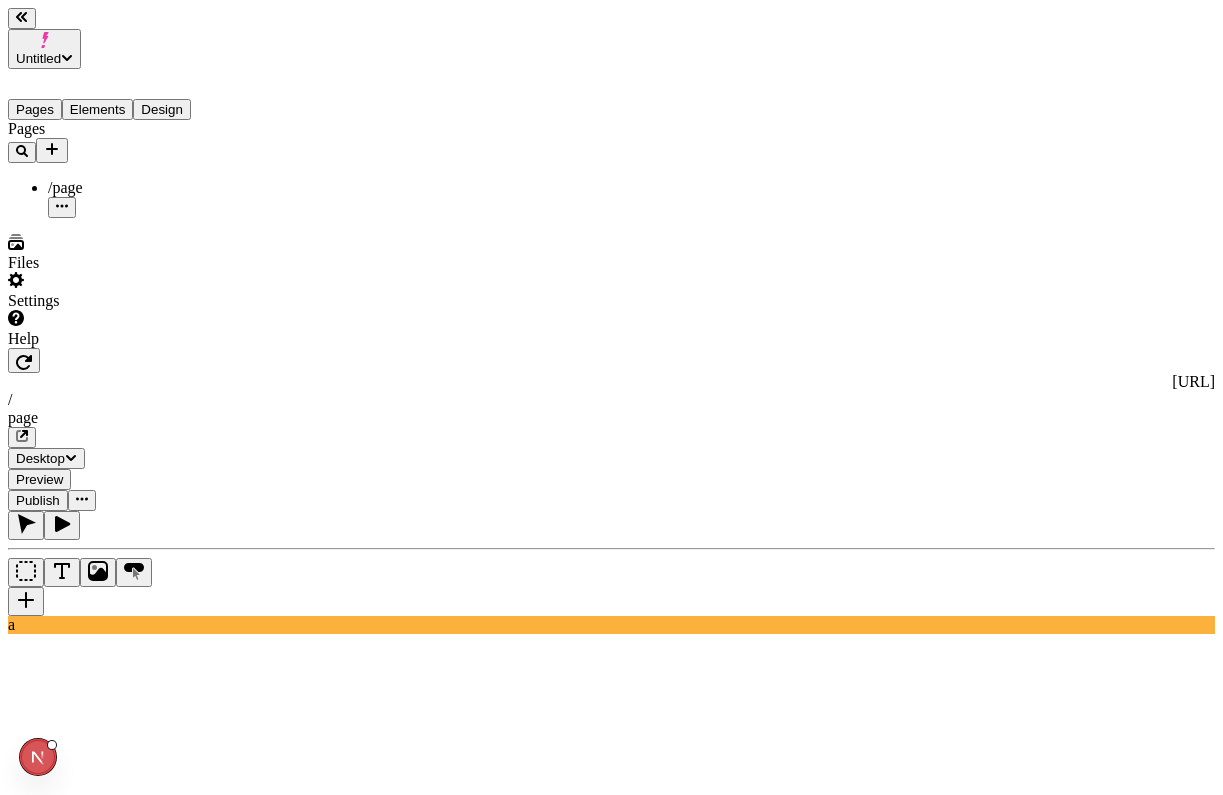 click on "Untitled Pages Elements Design Pages / page Files Settings Help [URL] / page Desktop Preview Publish a Metadata Online Path /page Title Description Social Image Choose an image Choose Exclude from search engines Canonical URL Sitemap priority 0.75 Sitemap frequency Hourly Snippets" at bounding box center [611, 1070] 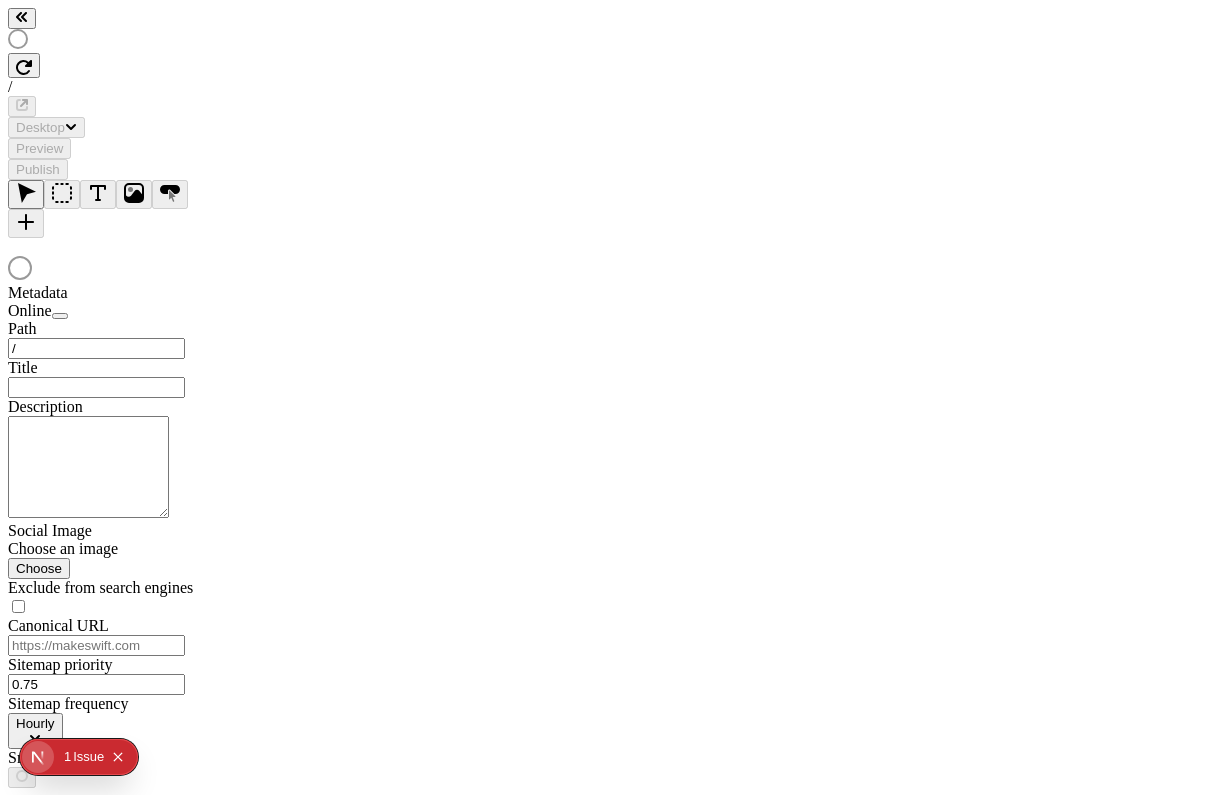 scroll, scrollTop: 0, scrollLeft: 0, axis: both 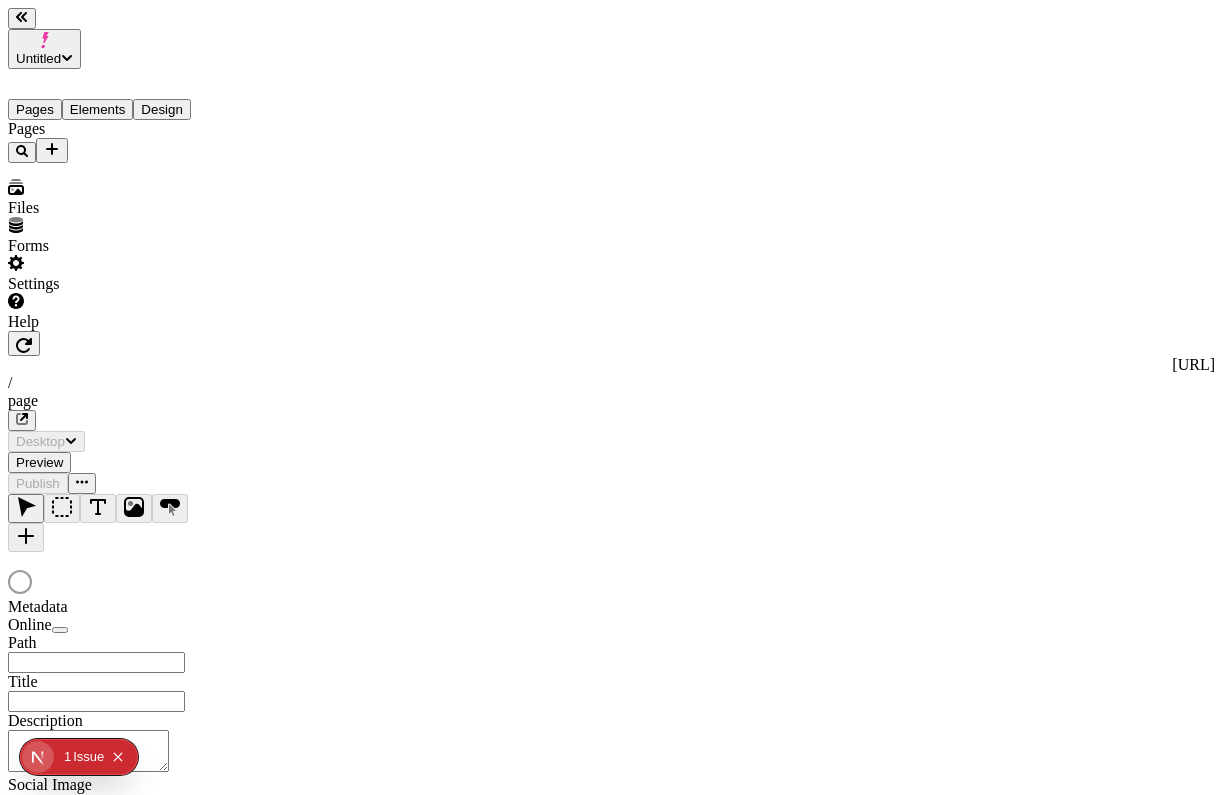 type on "/page" 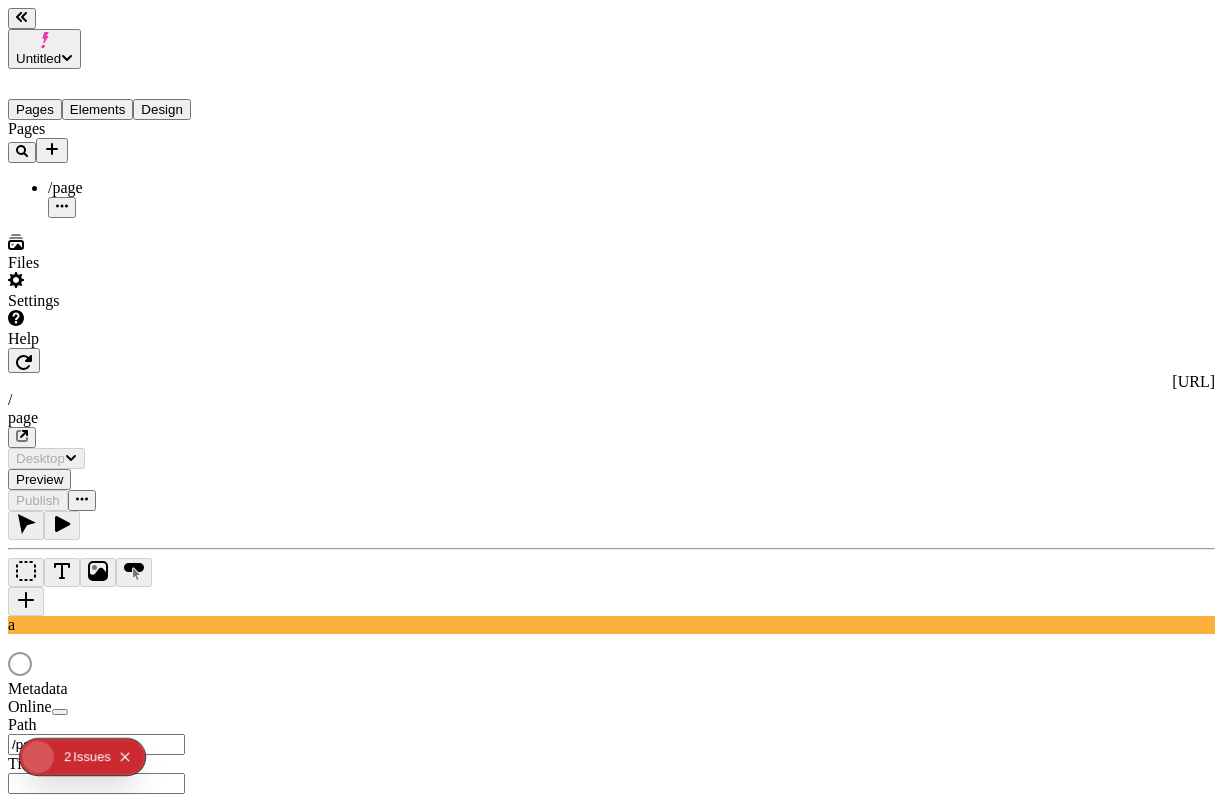 scroll, scrollTop: 0, scrollLeft: 0, axis: both 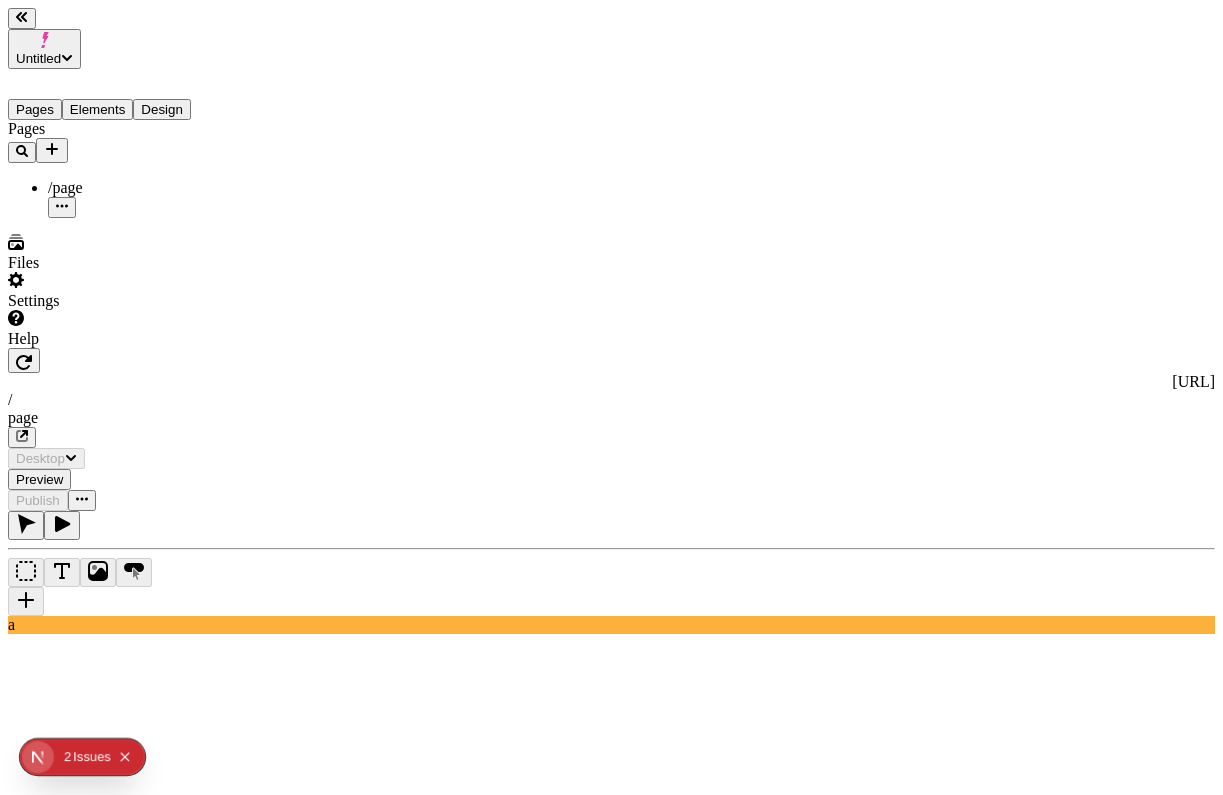 click 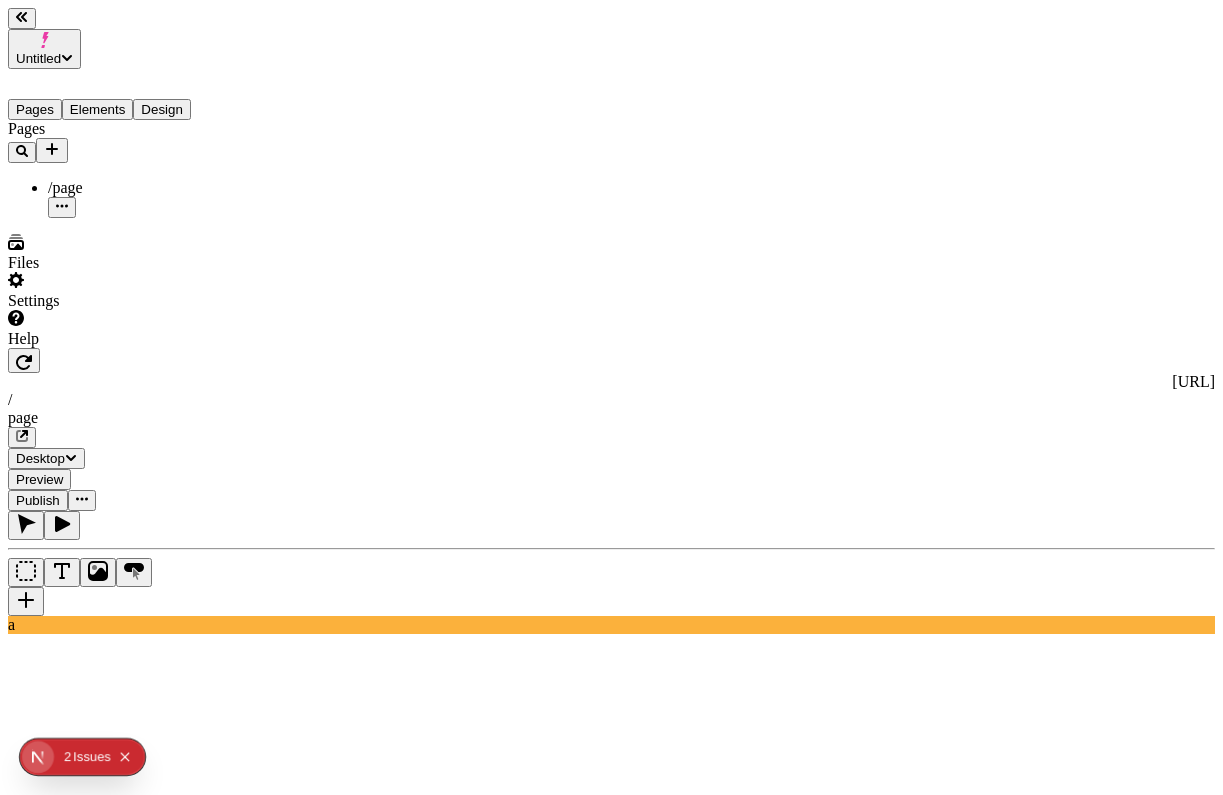 click on "Publish" at bounding box center [38, 500] 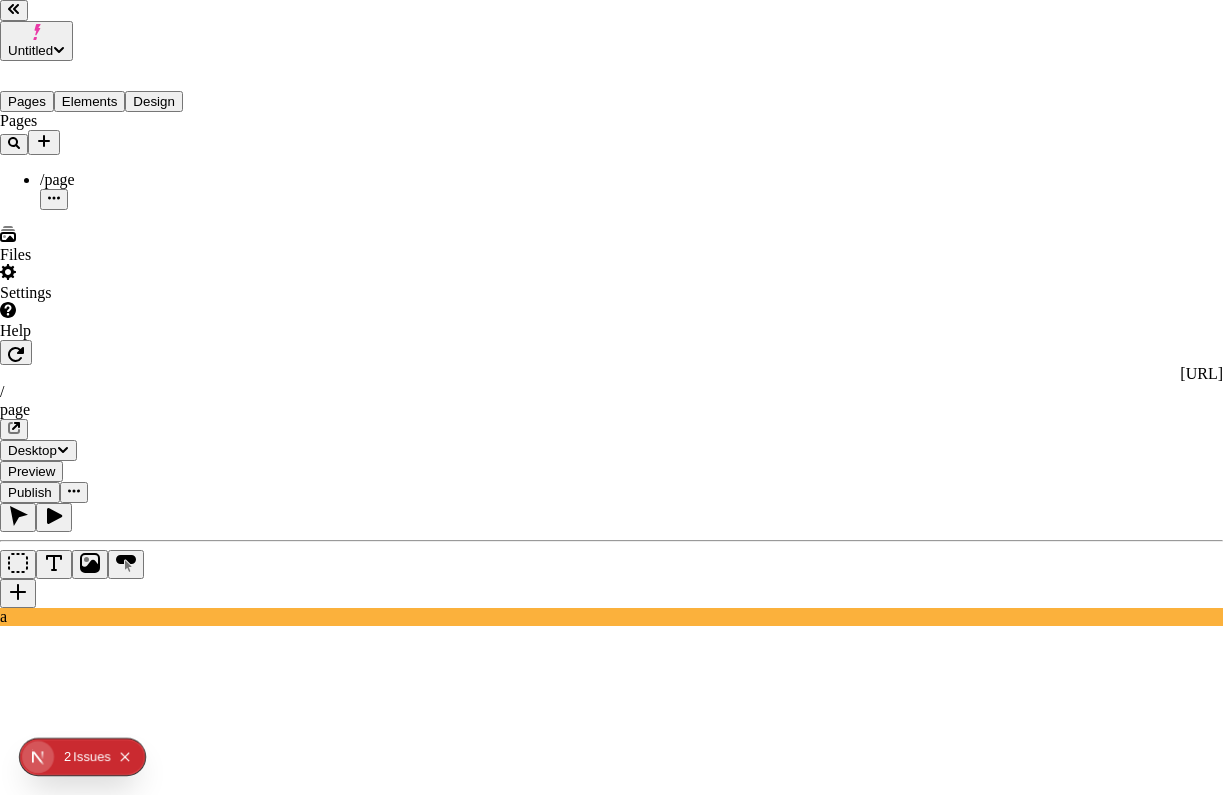 click on "History" at bounding box center (176, 2184) 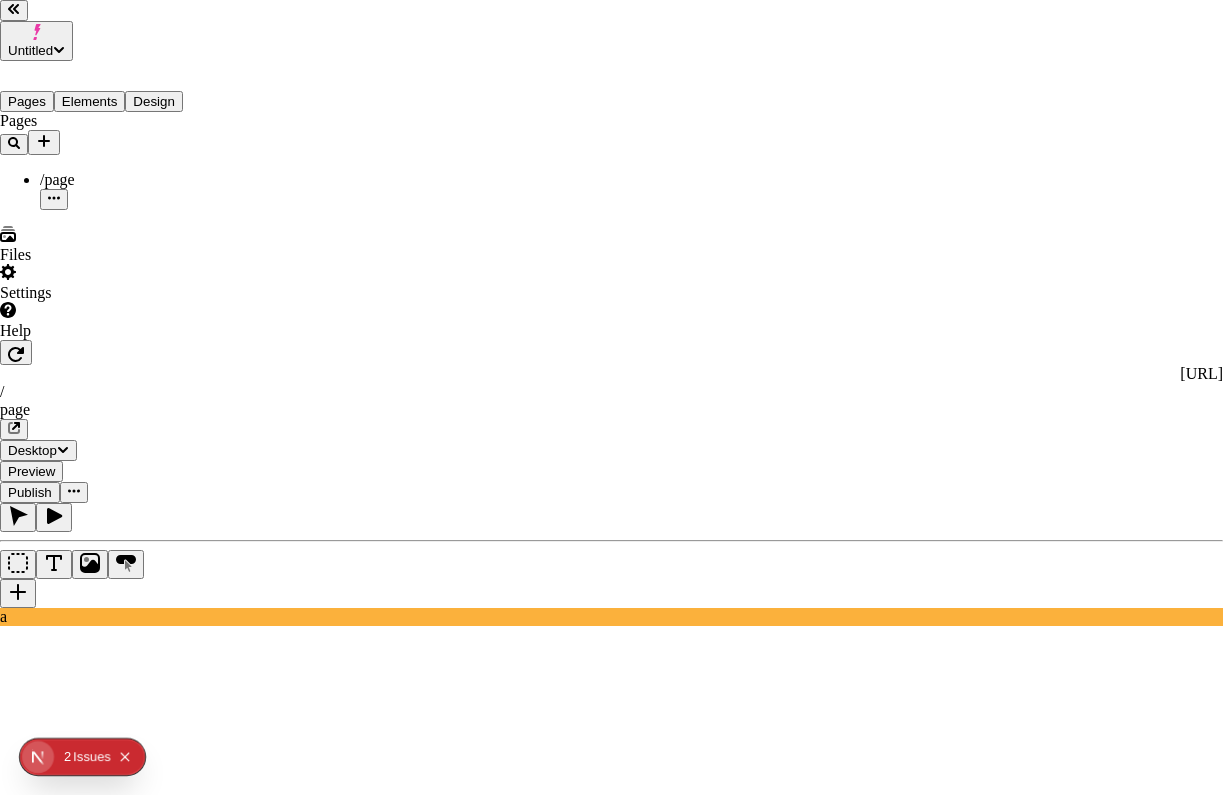 type 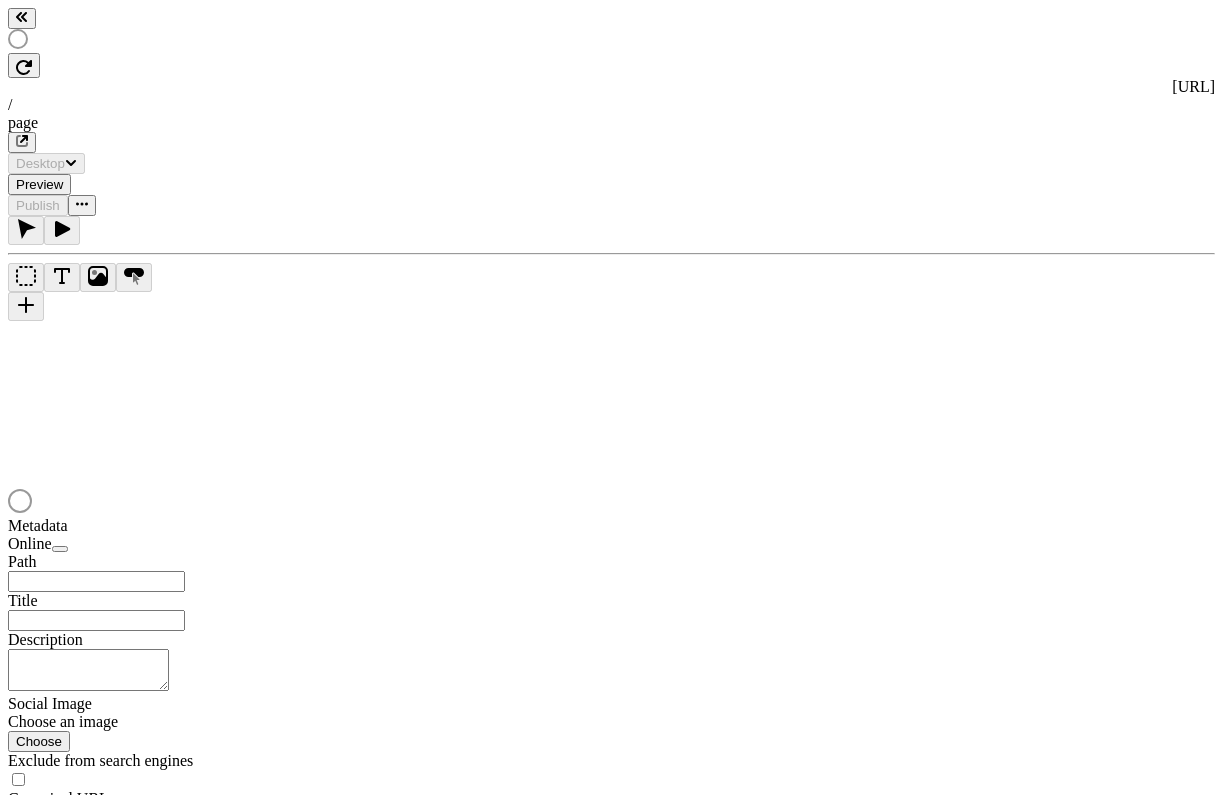 scroll, scrollTop: 0, scrollLeft: 0, axis: both 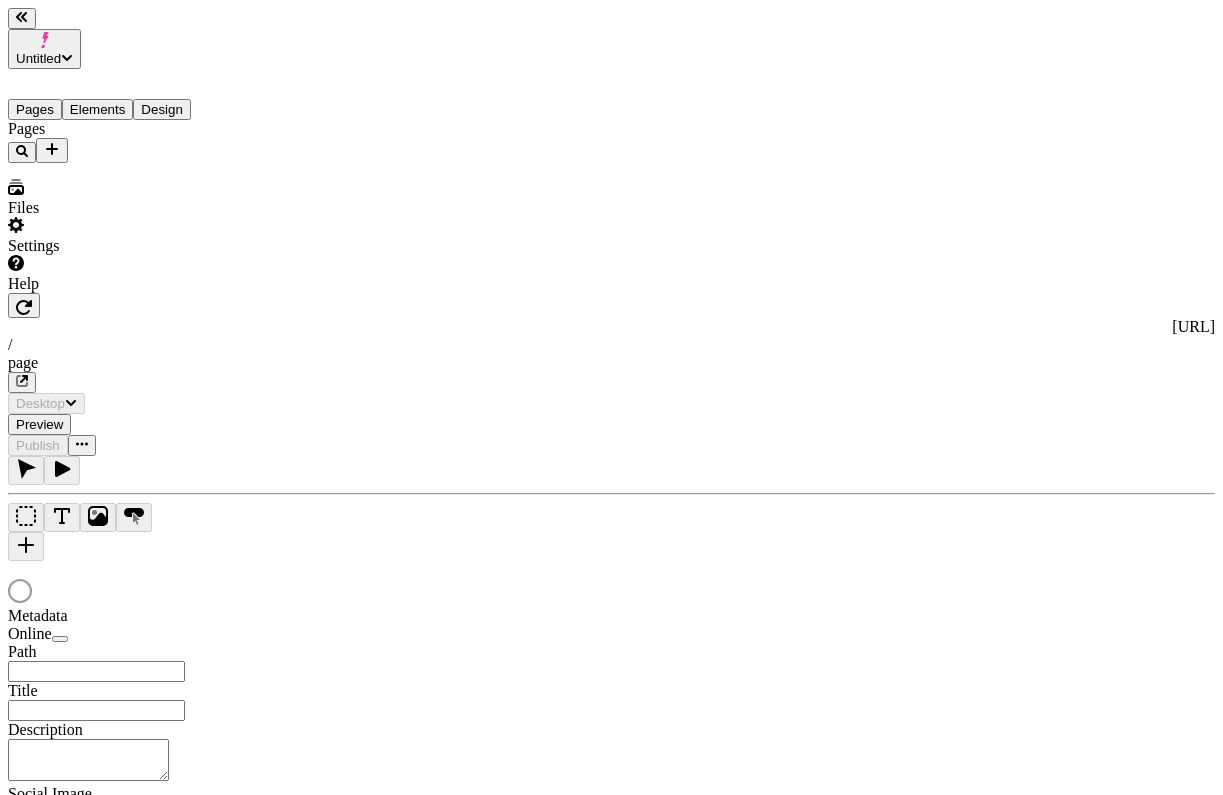 type on "/page" 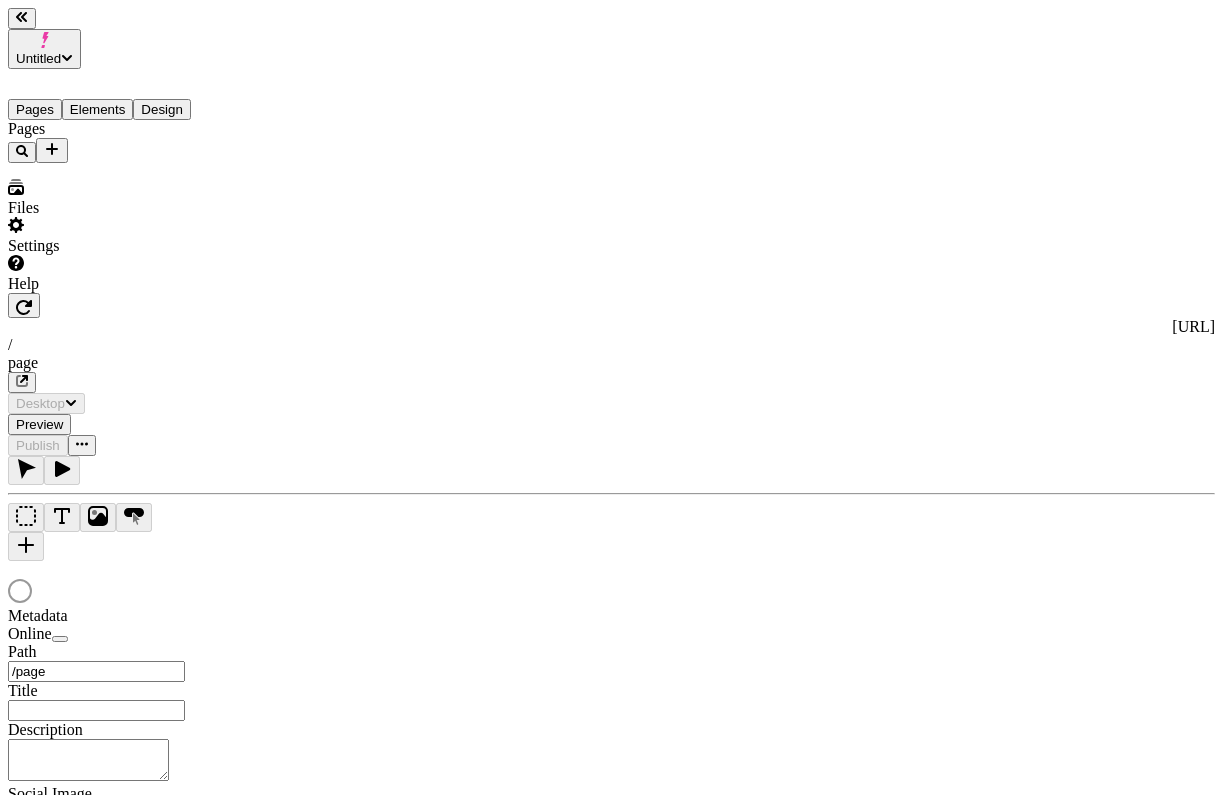 scroll, scrollTop: 0, scrollLeft: 0, axis: both 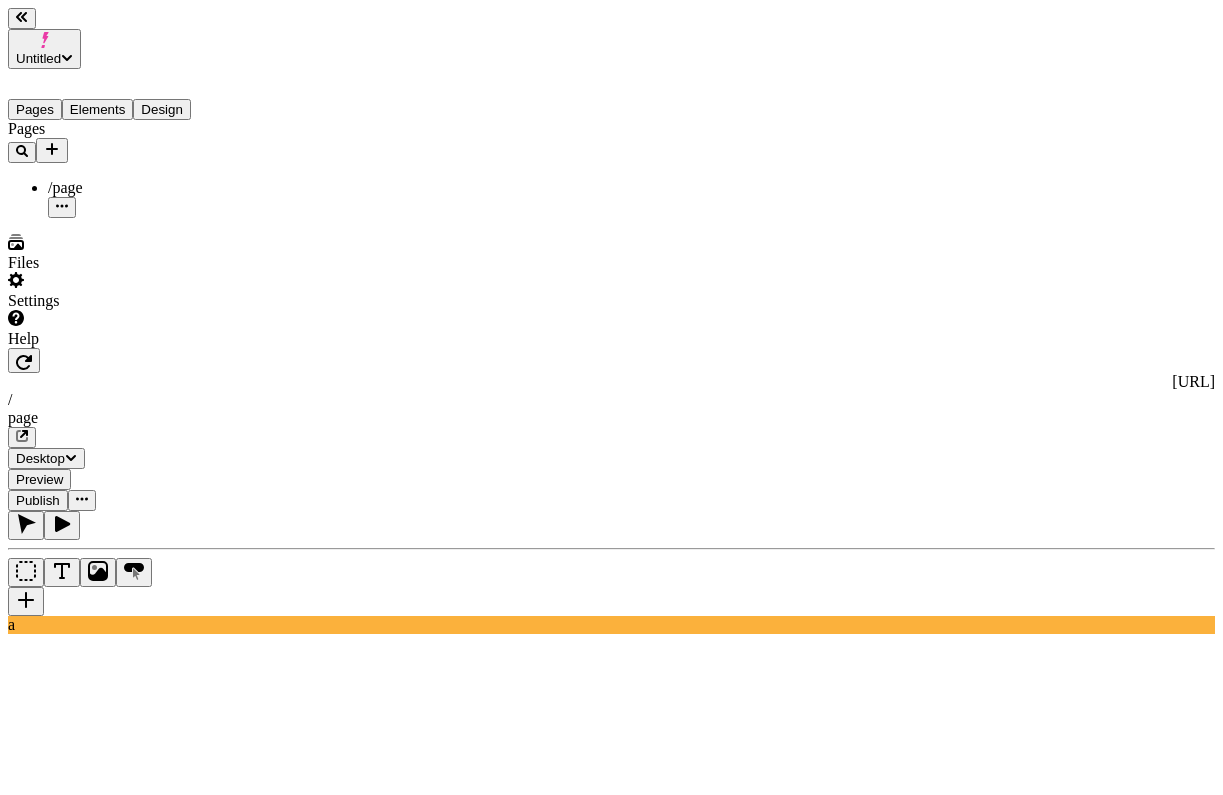 click on "Publish" at bounding box center (38, 500) 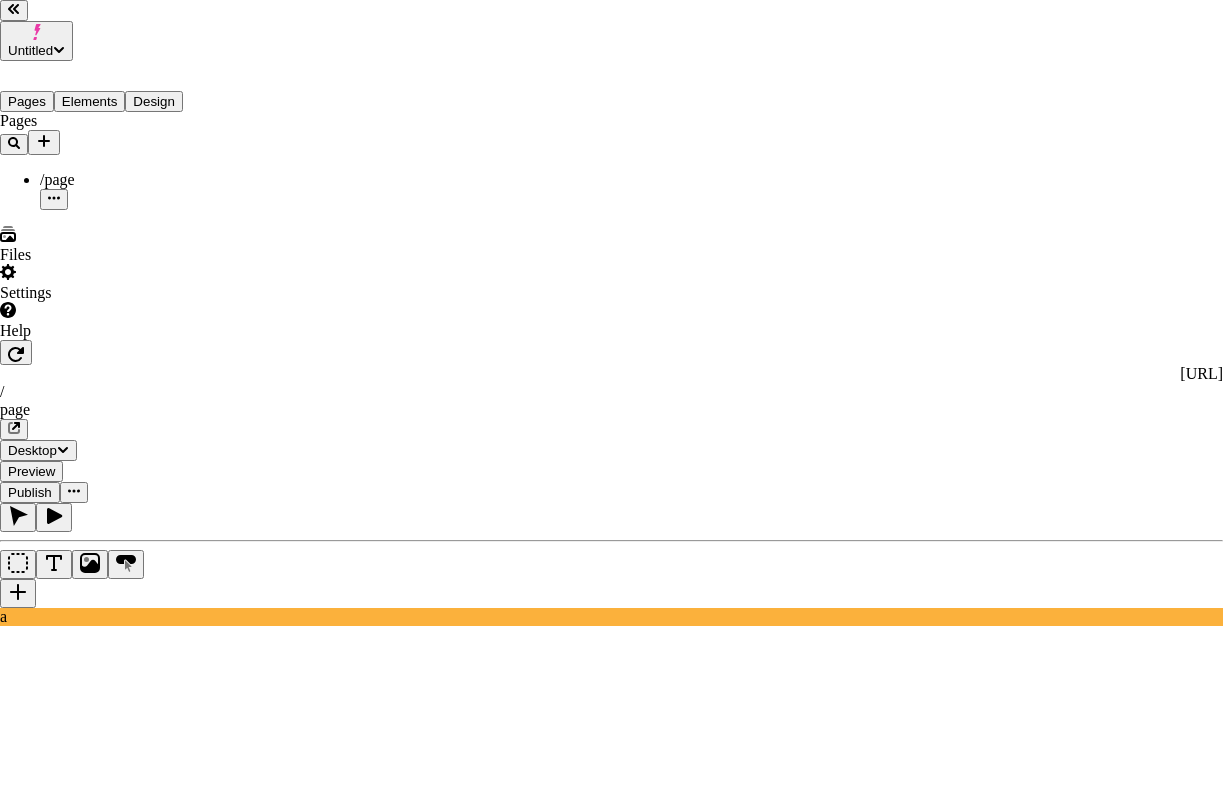 click on "History" at bounding box center (176, 2184) 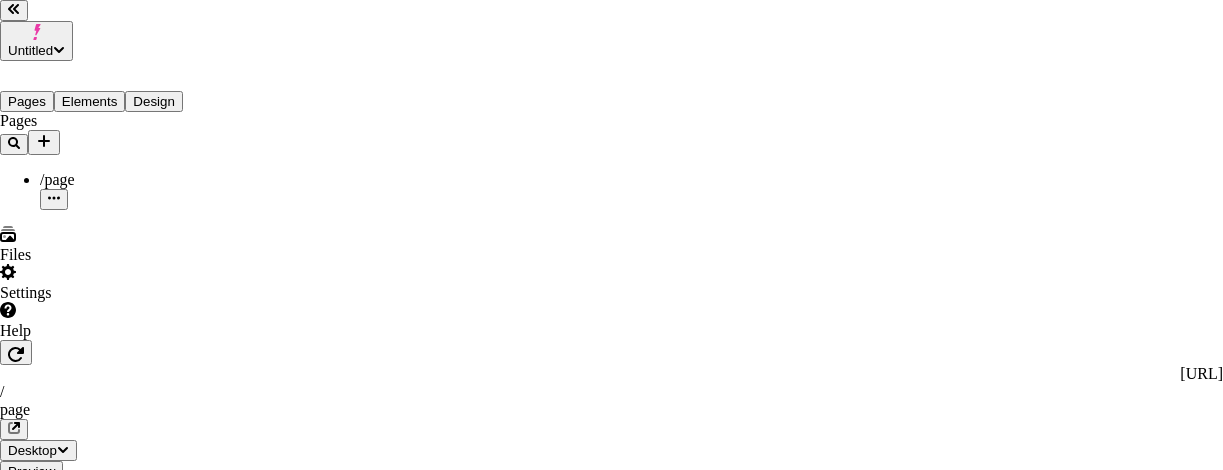 click on "You don't have any site publishes yet" at bounding box center (631, 1931) 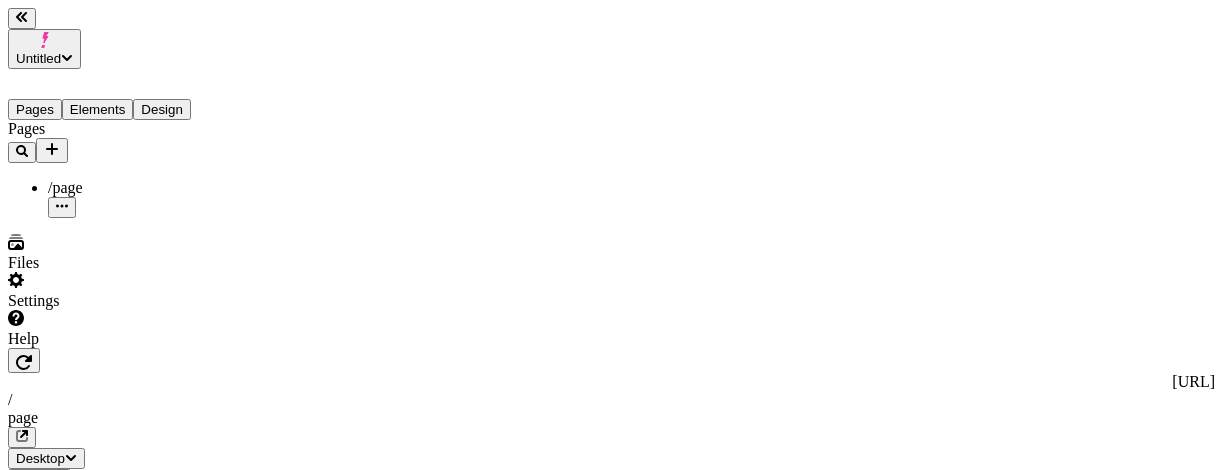 type 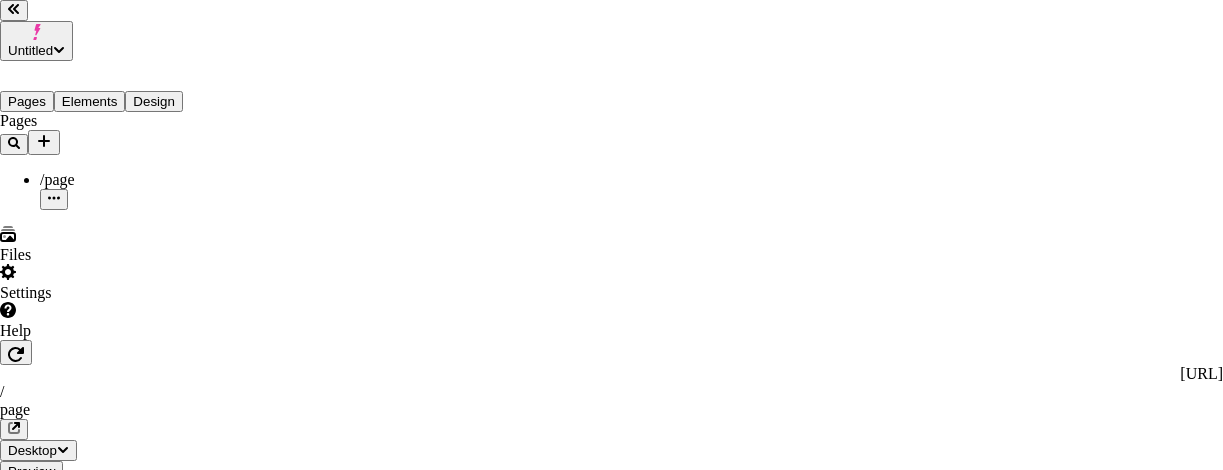 click on "History" at bounding box center [176, 1859] 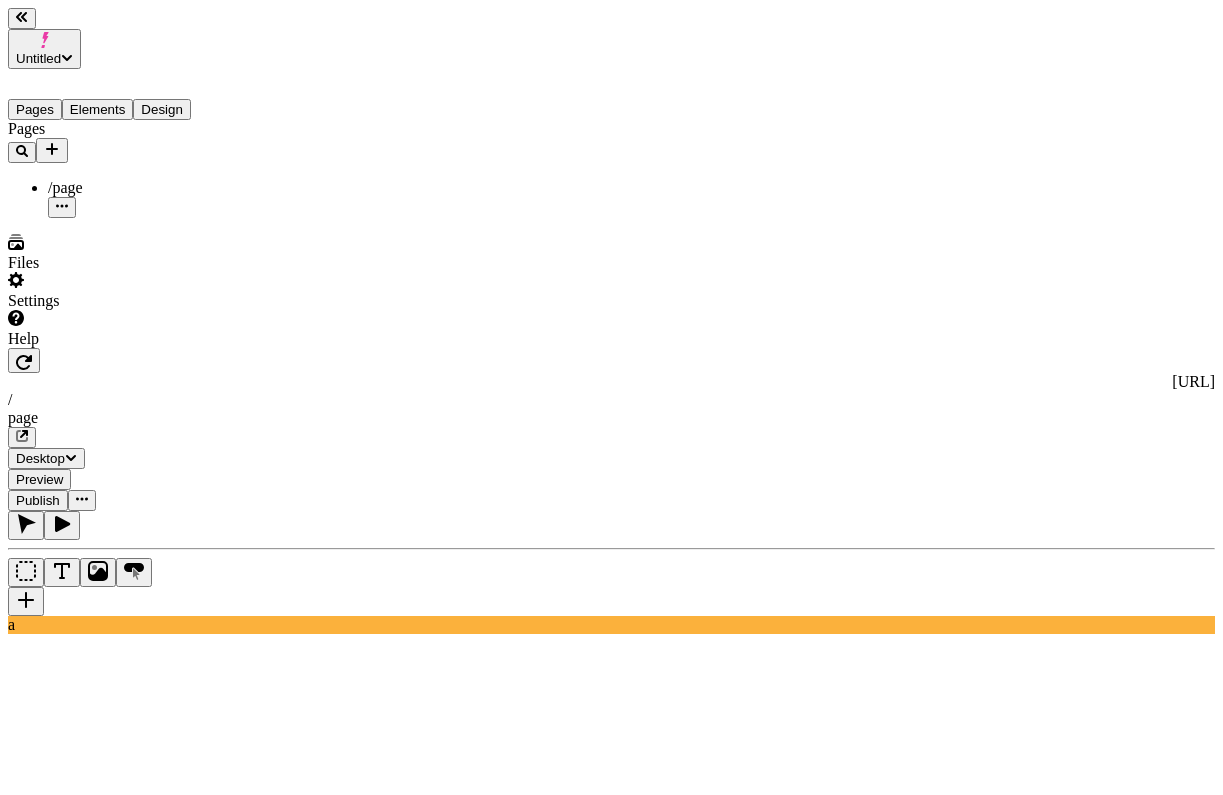 click on "Publish" at bounding box center (38, 500) 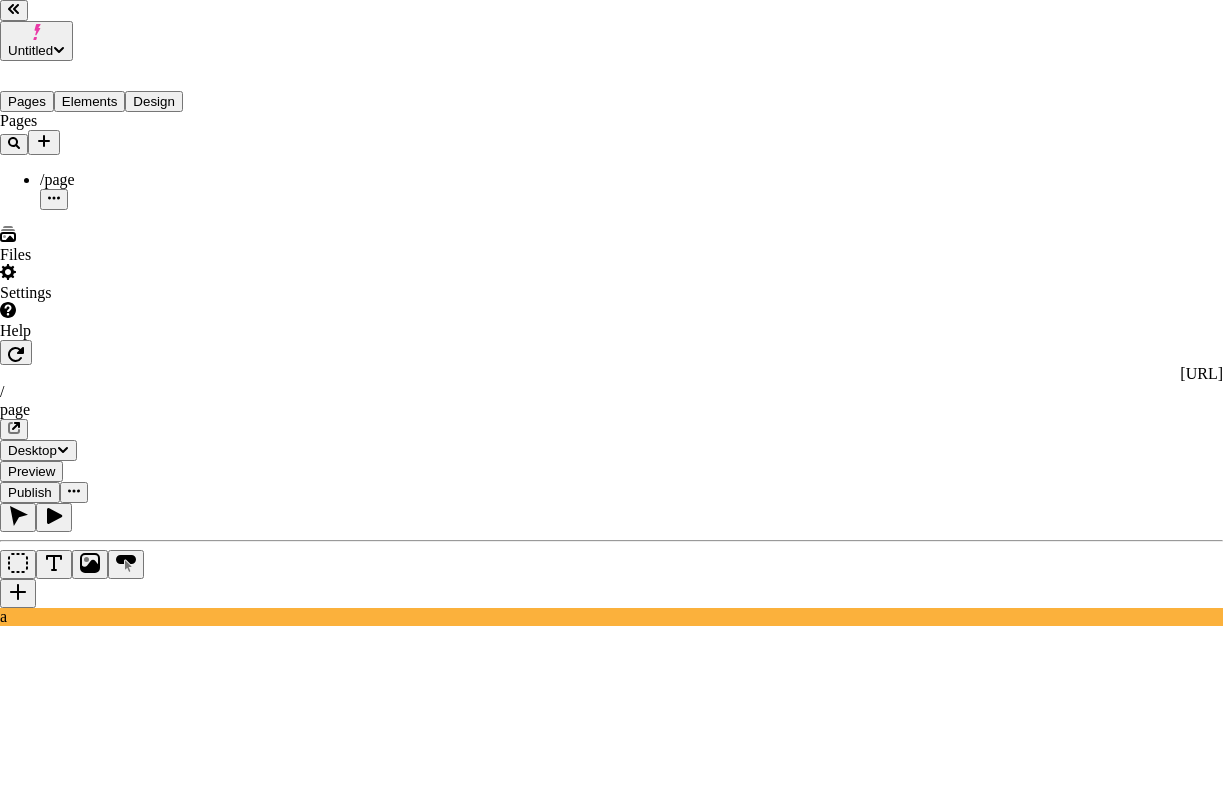 click on "History" at bounding box center [176, 2184] 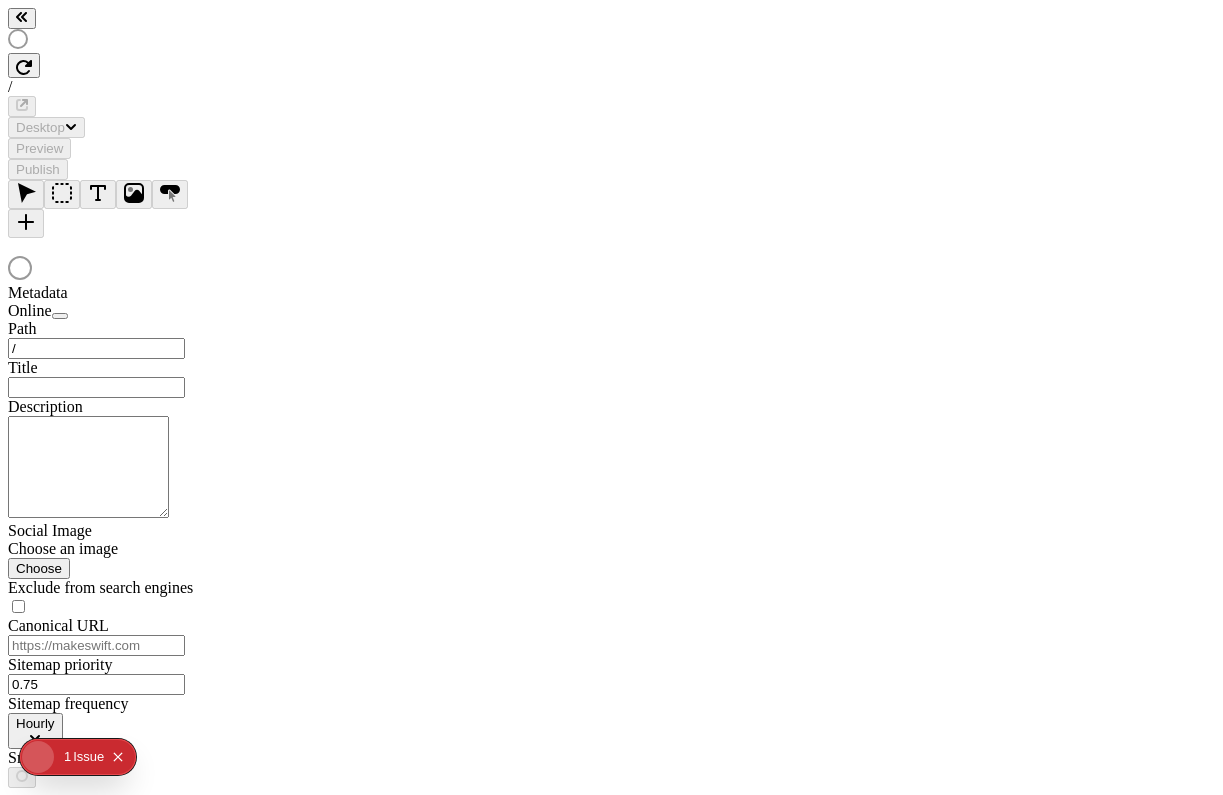 scroll, scrollTop: 0, scrollLeft: 0, axis: both 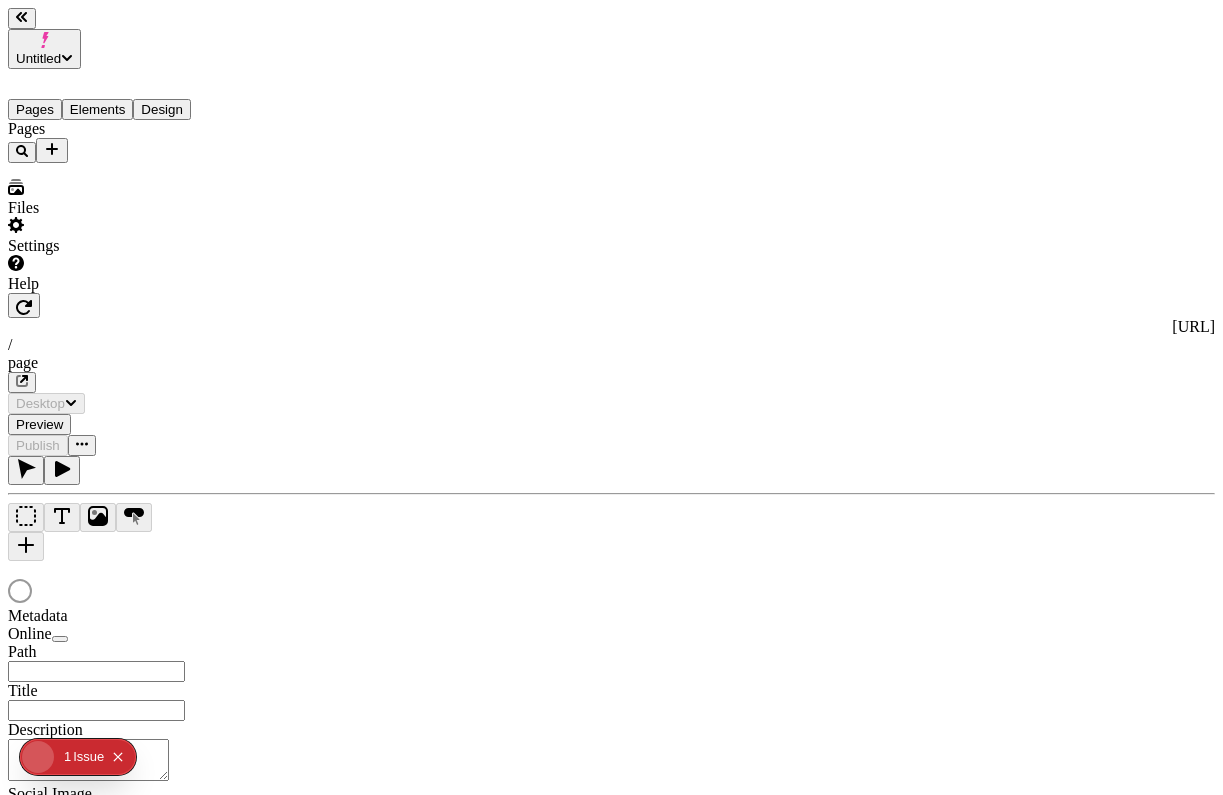 type on "/page" 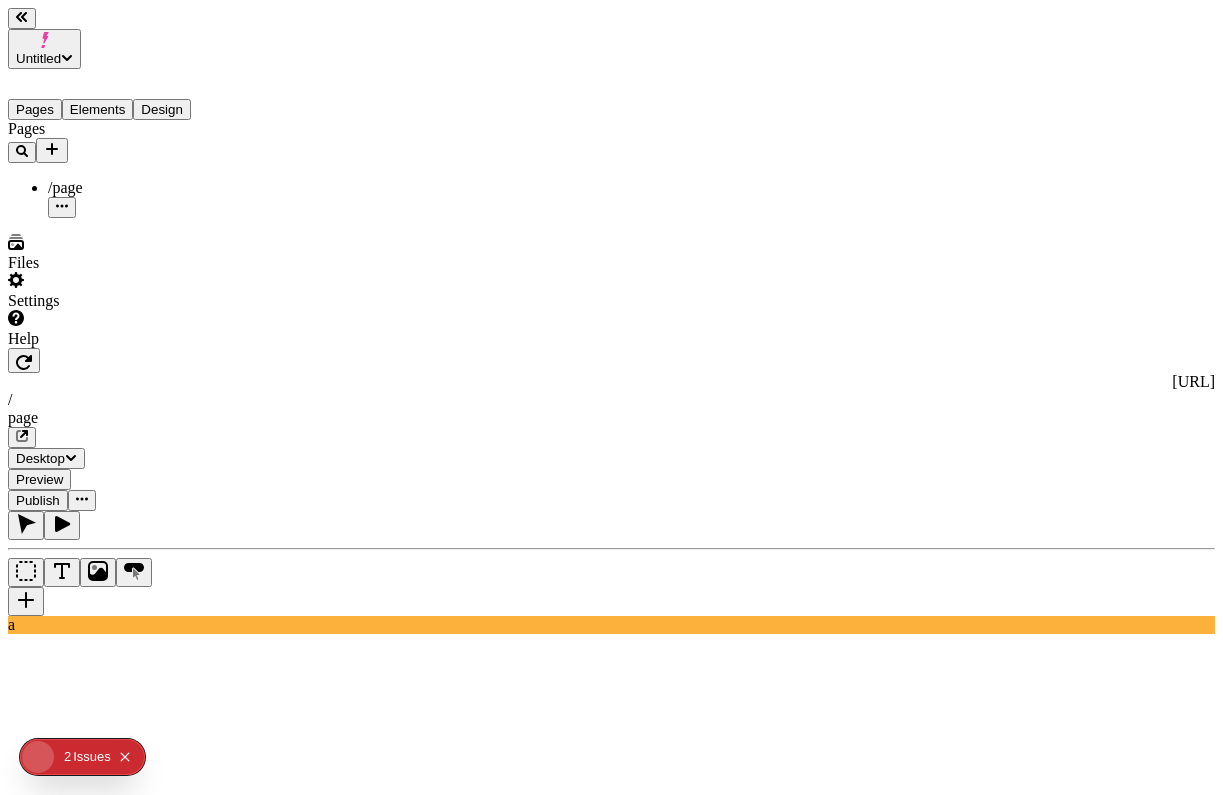 click on "Publish" at bounding box center [38, 500] 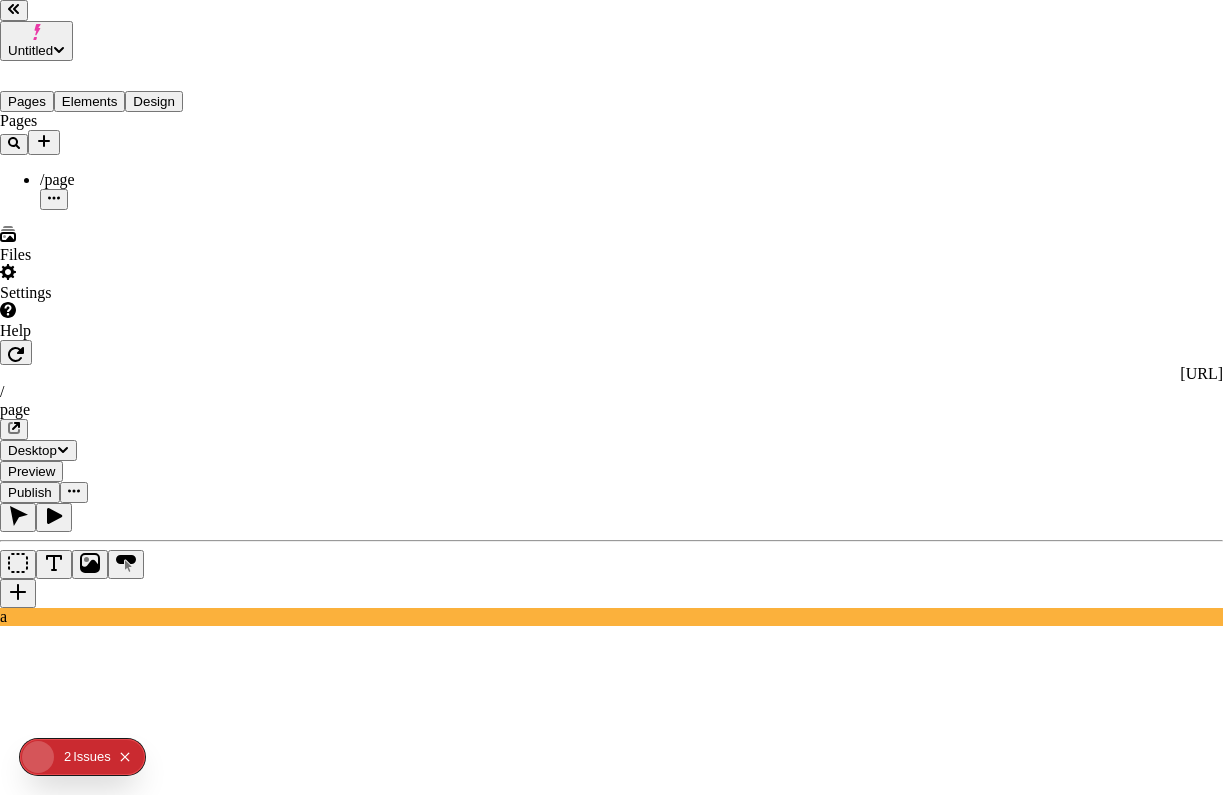 click on "History" at bounding box center [176, 2184] 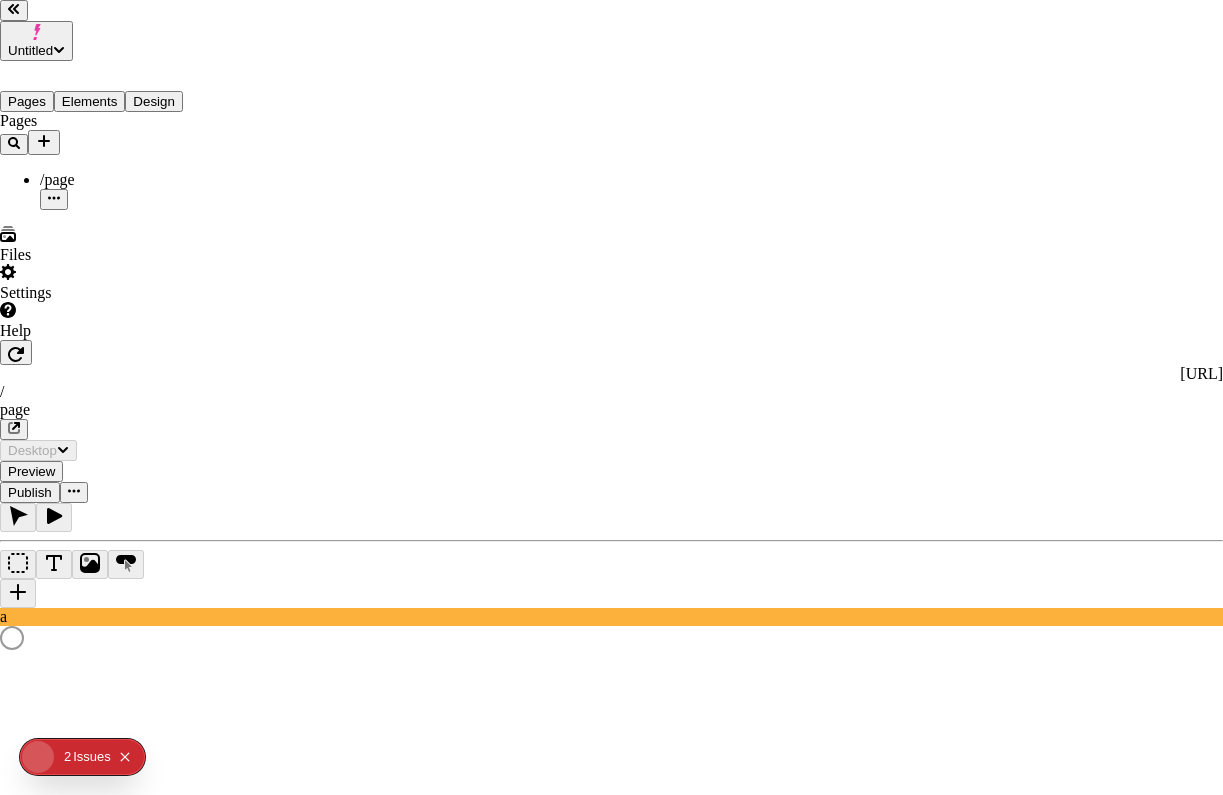 click on "Upgrade" at bounding box center (73, 2675) 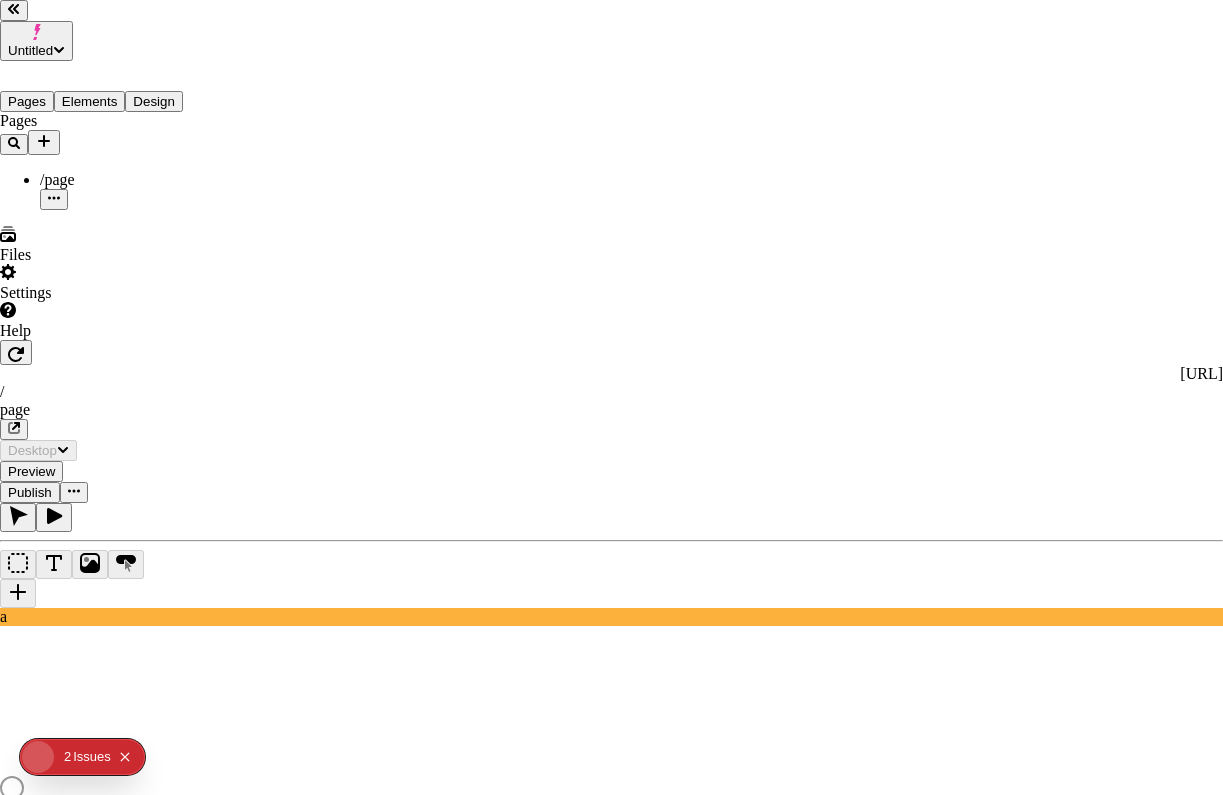 click on "Upgrade" at bounding box center (73, 2825) 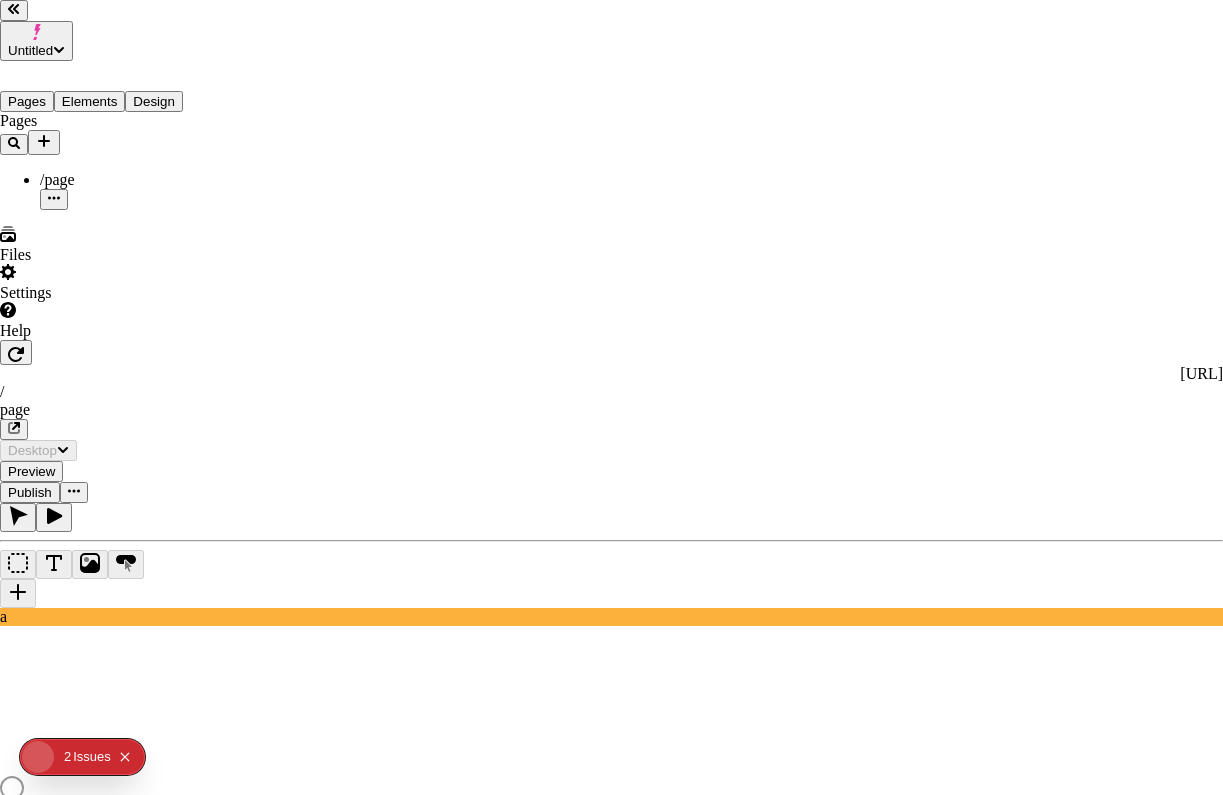 click on "Upgrade" at bounding box center (73, 2825) 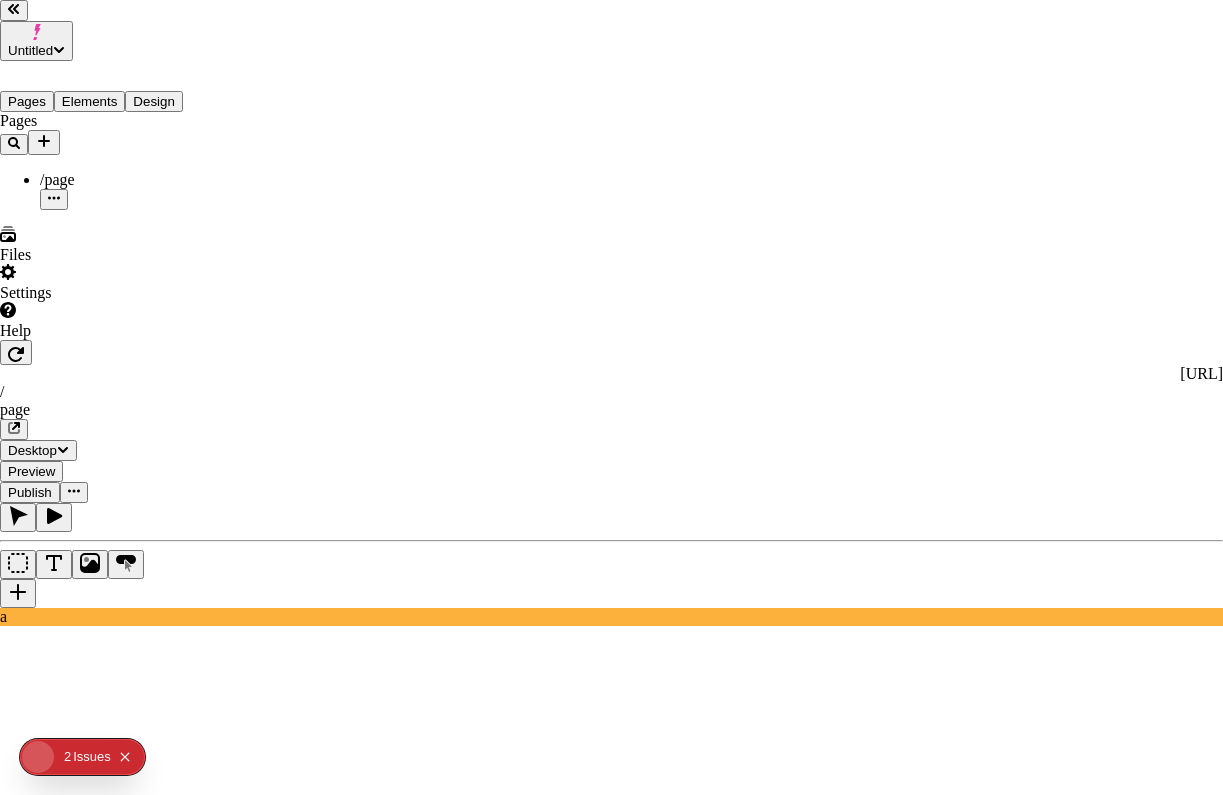 click on "Upgrade" at bounding box center (73, 2797) 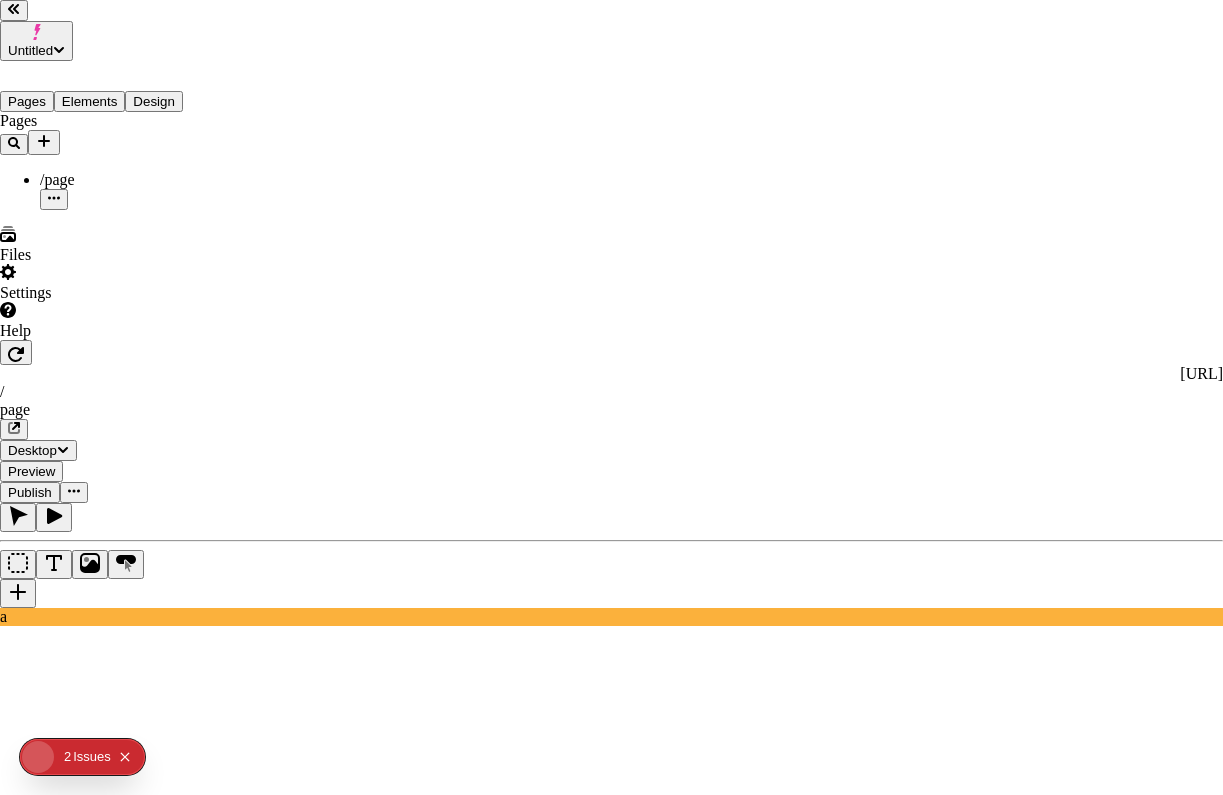 scroll, scrollTop: 0, scrollLeft: 0, axis: both 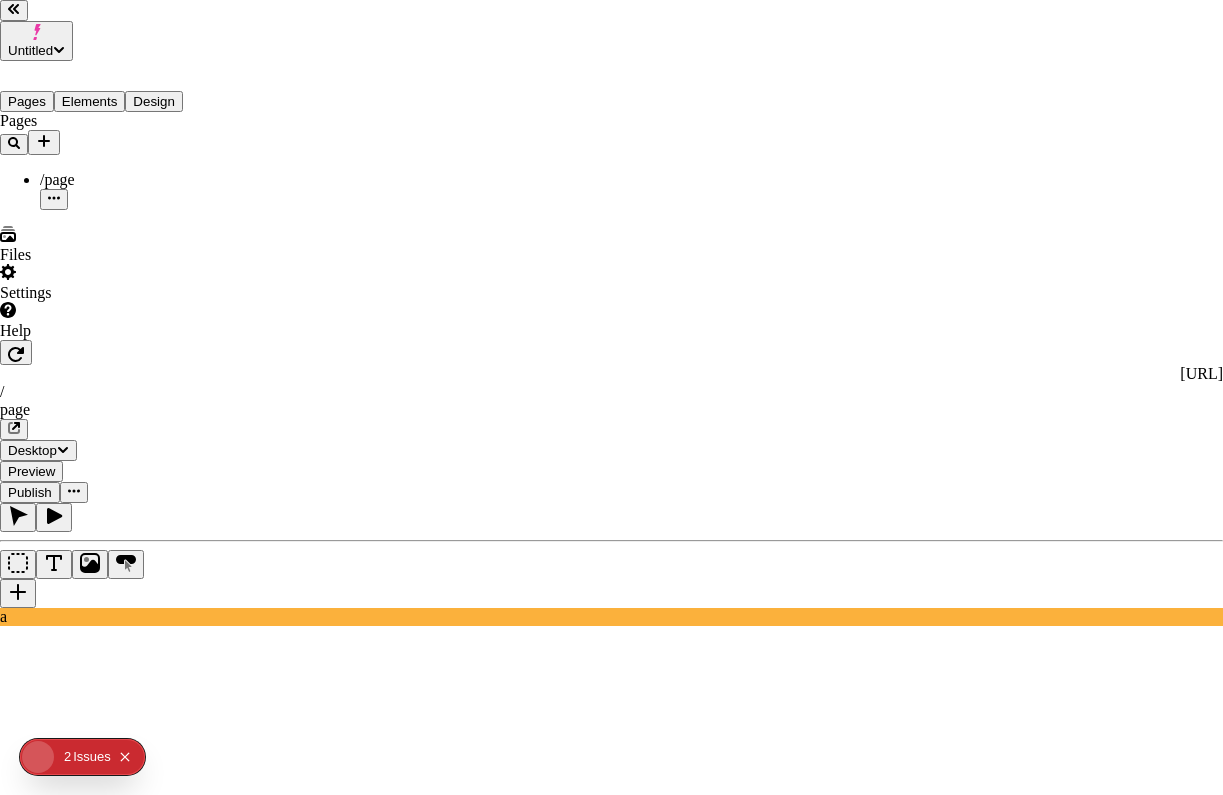 click on "Upgrade" at bounding box center [73, 2797] 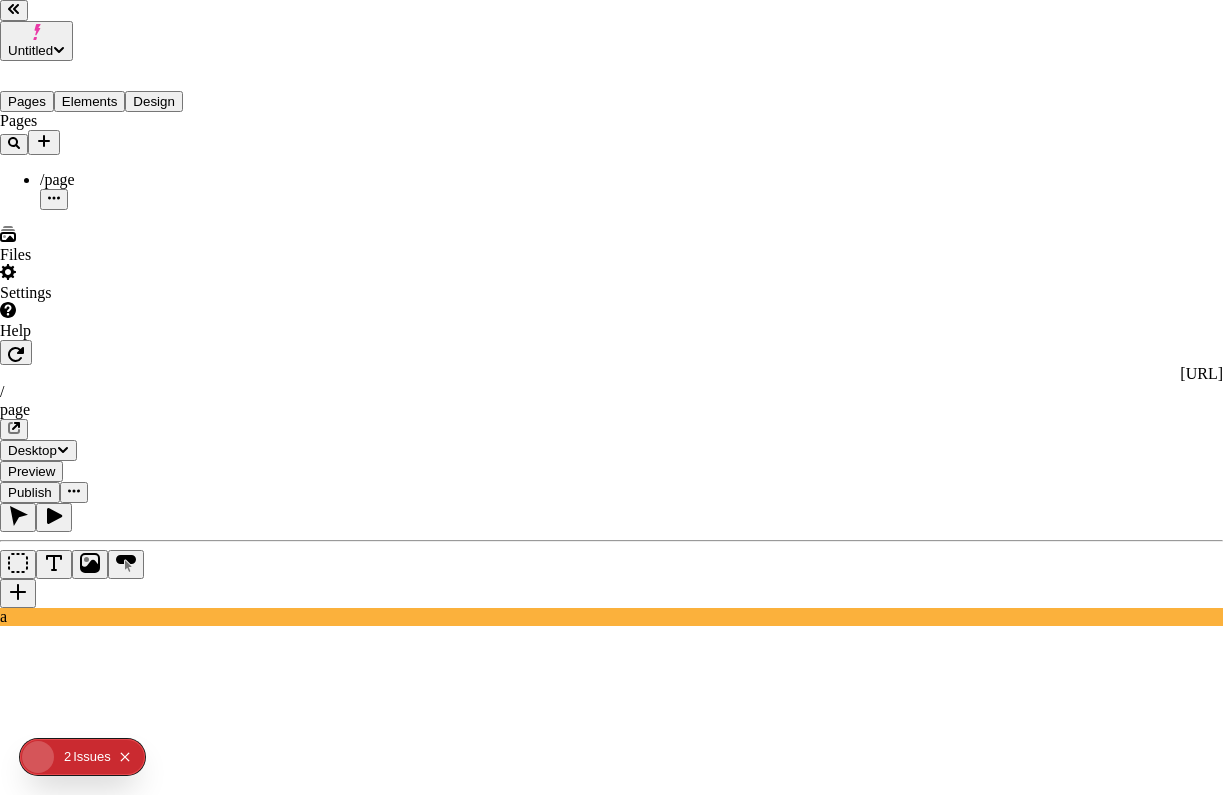click on "Upgrade" at bounding box center [73, 2797] 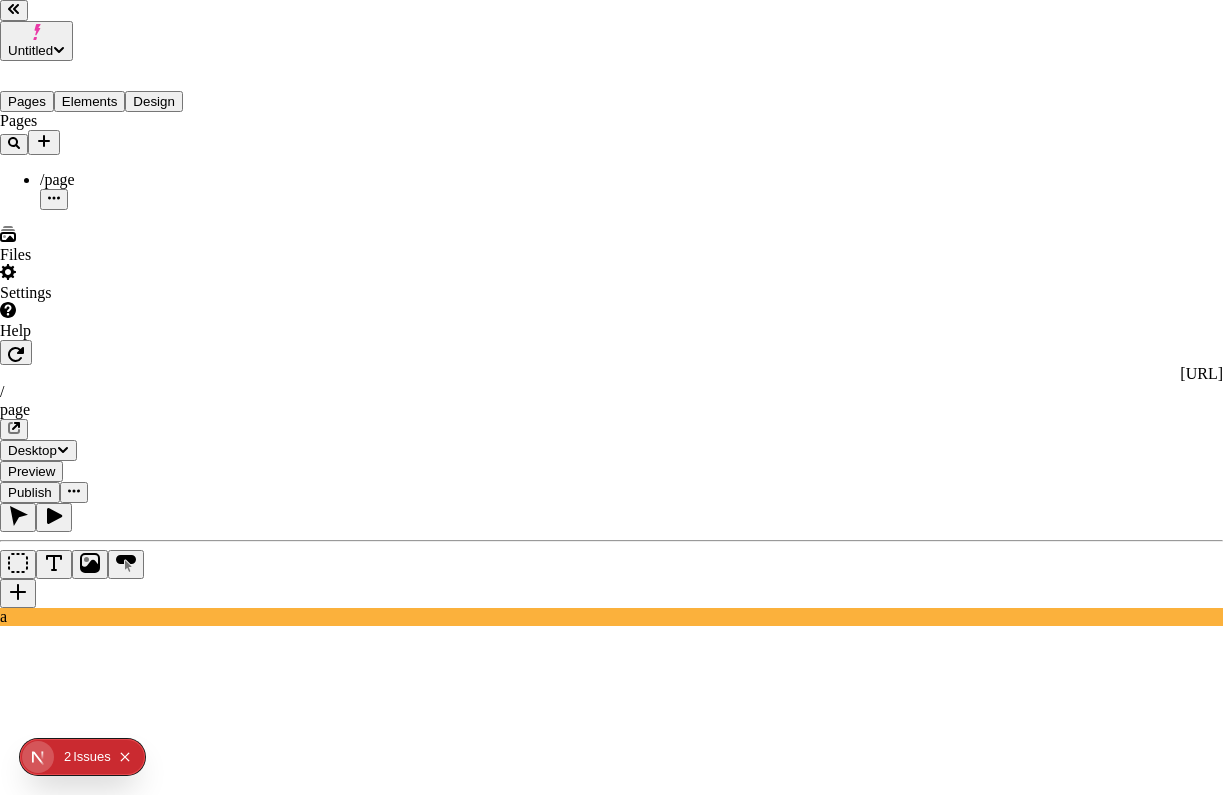 click on "Upgrade" at bounding box center [73, 2797] 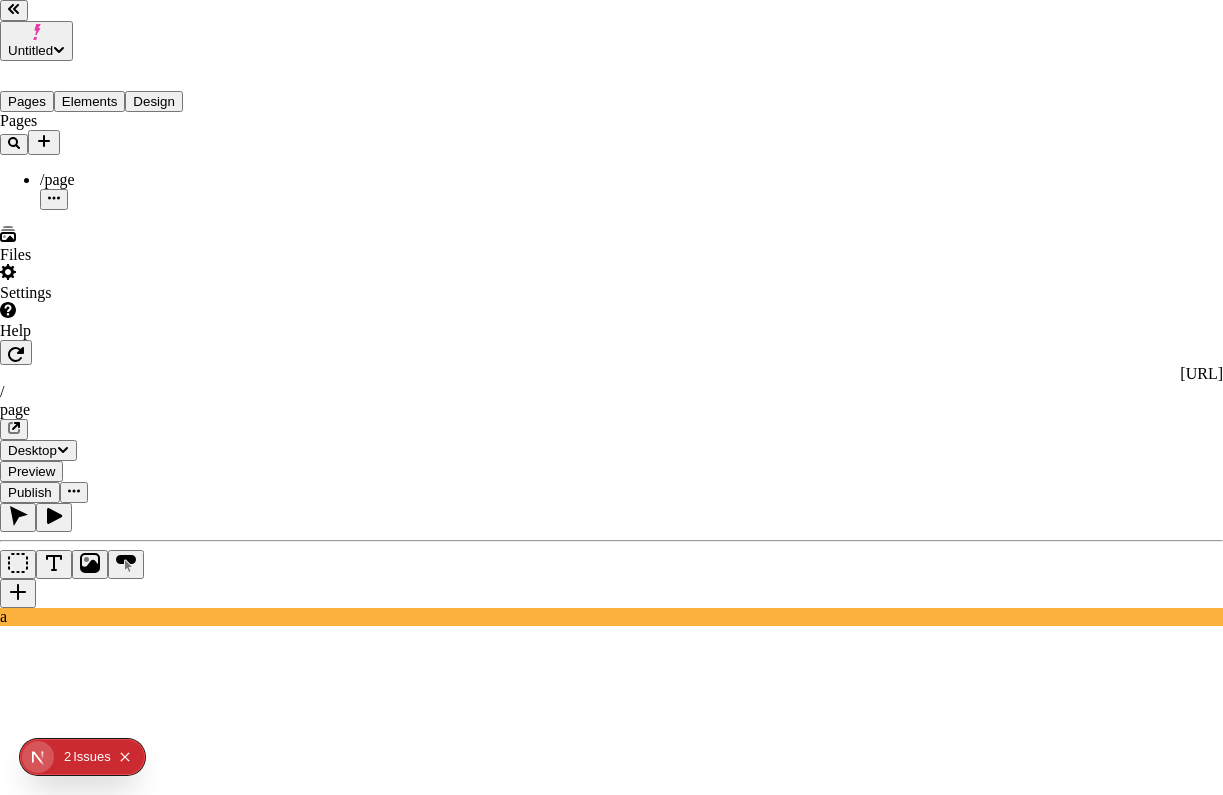 click on "Upgrade" at bounding box center [73, 2797] 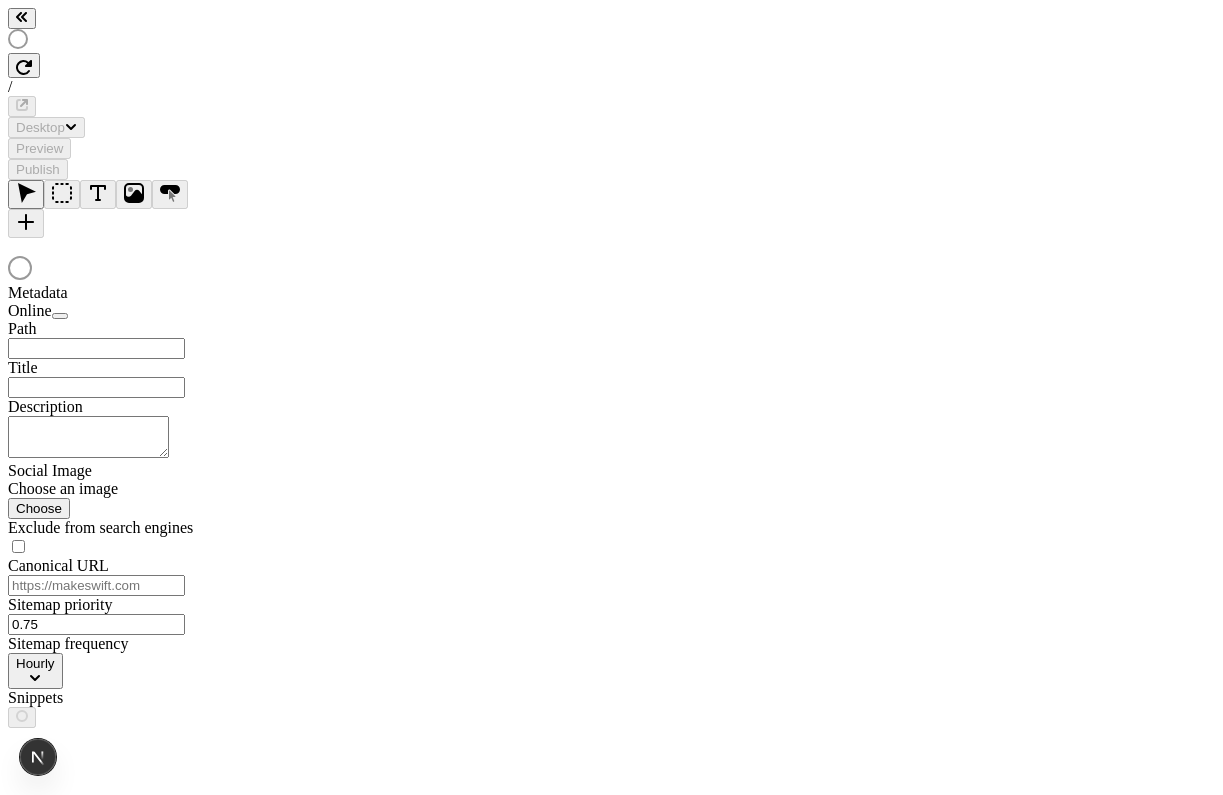 scroll, scrollTop: 0, scrollLeft: 0, axis: both 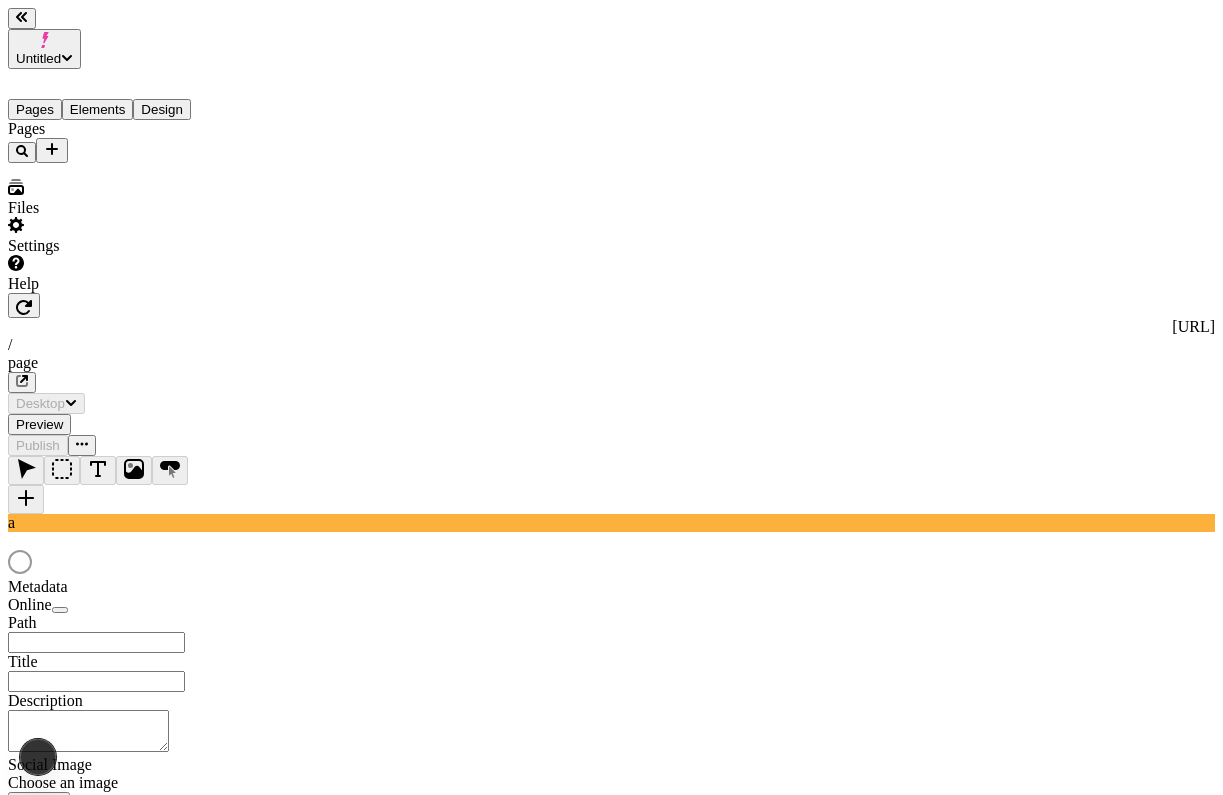 type on "/page" 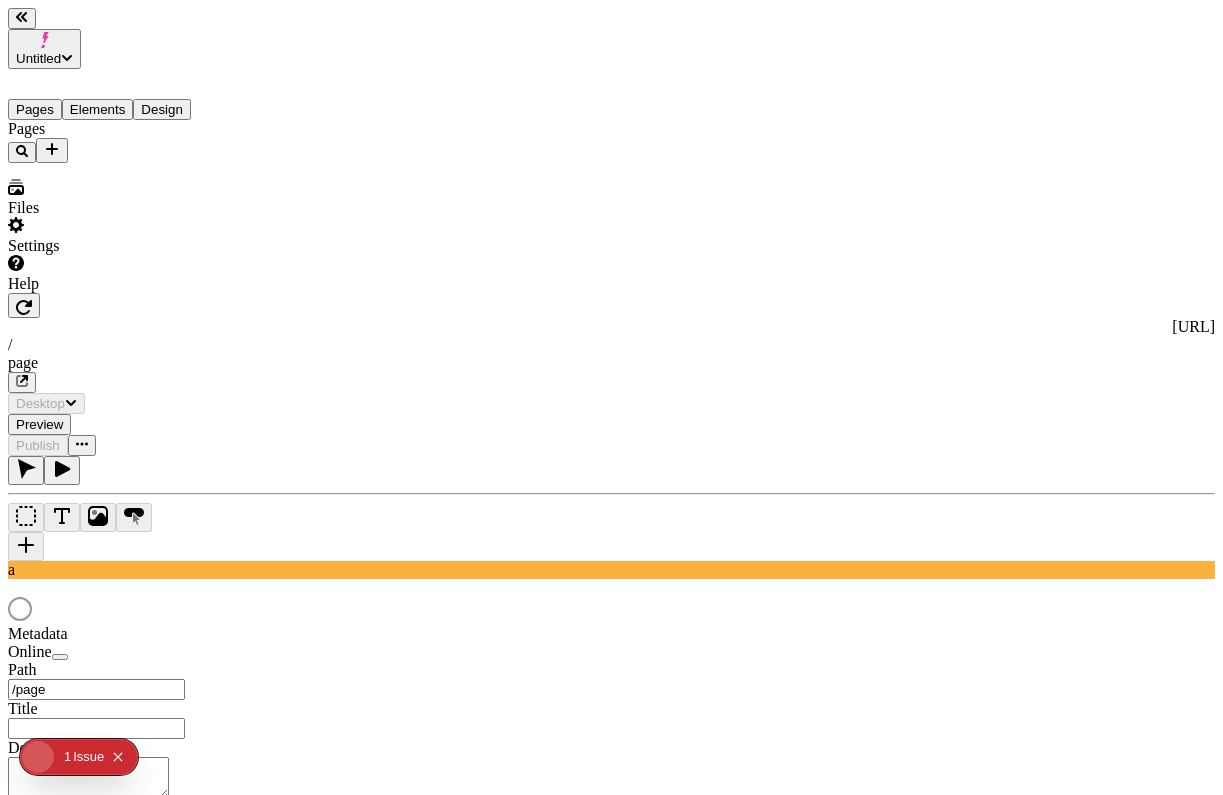 scroll, scrollTop: 0, scrollLeft: 0, axis: both 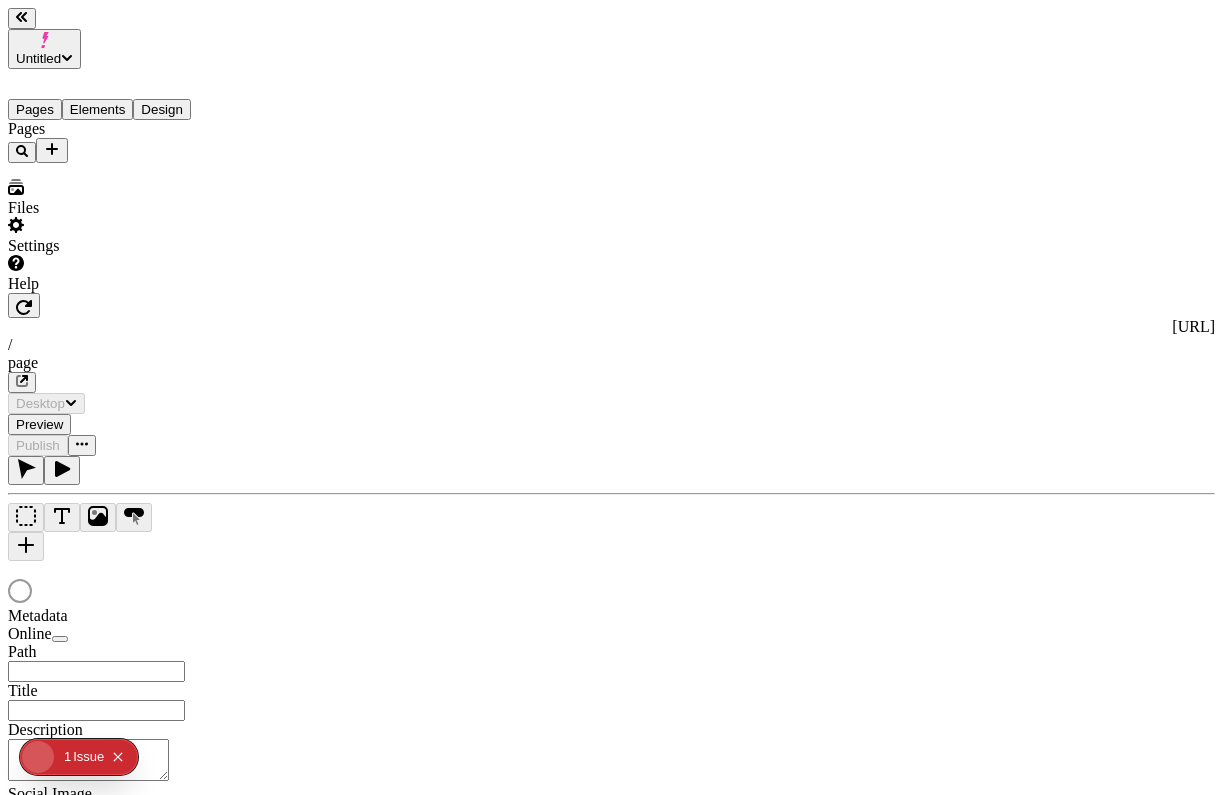 type on "/page" 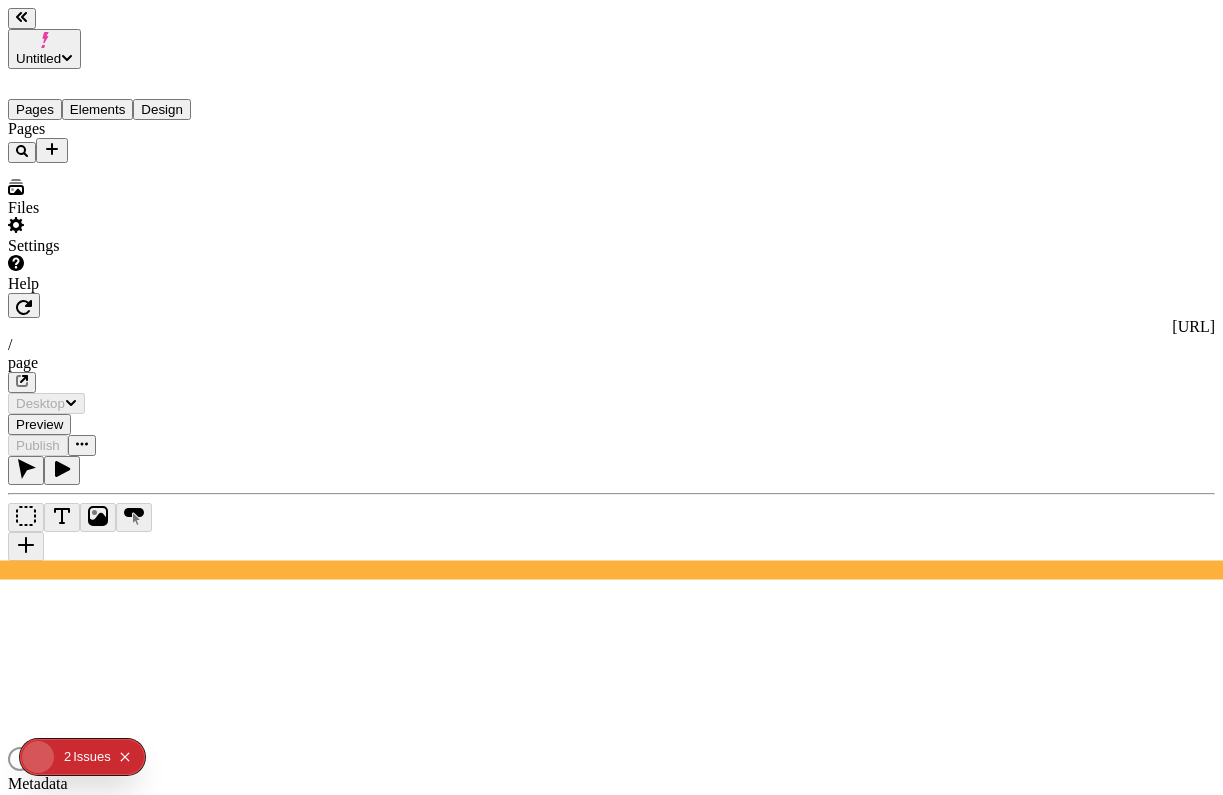 scroll, scrollTop: 0, scrollLeft: 0, axis: both 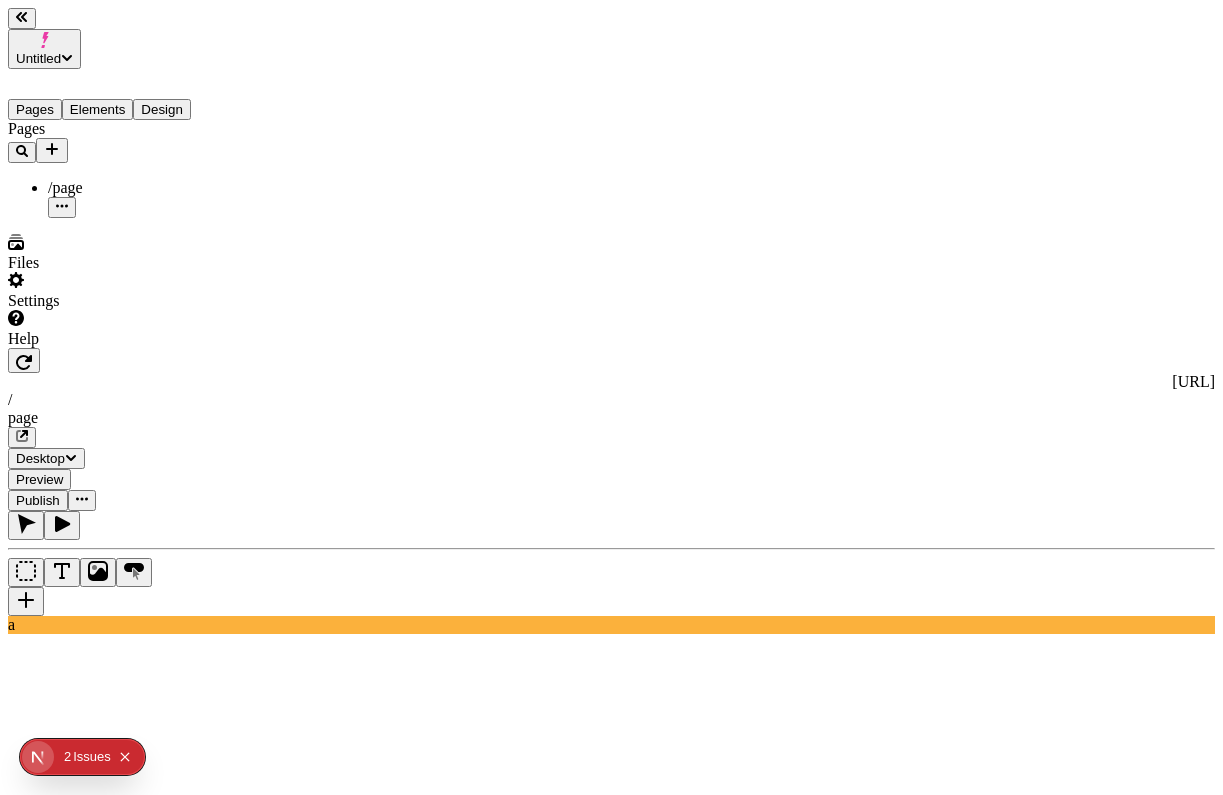 click on "Publish" at bounding box center [38, 500] 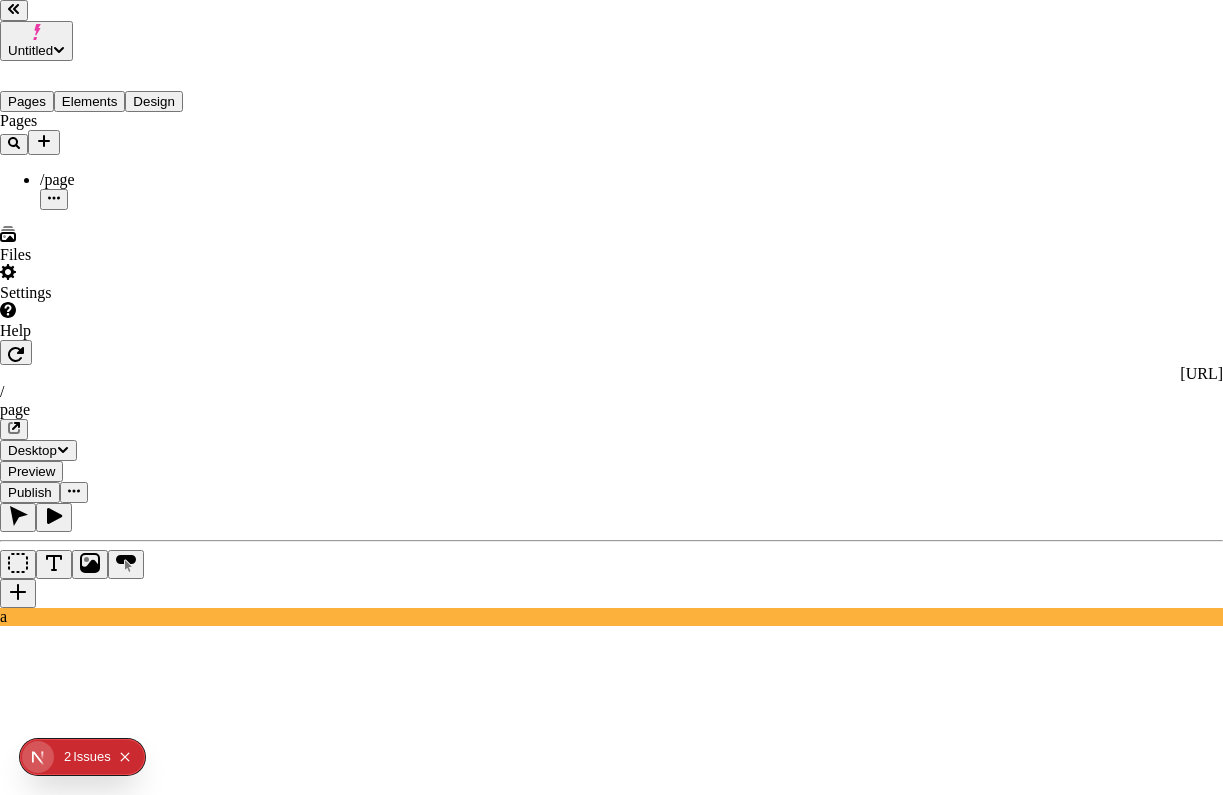 click on "History" at bounding box center (176, 2184) 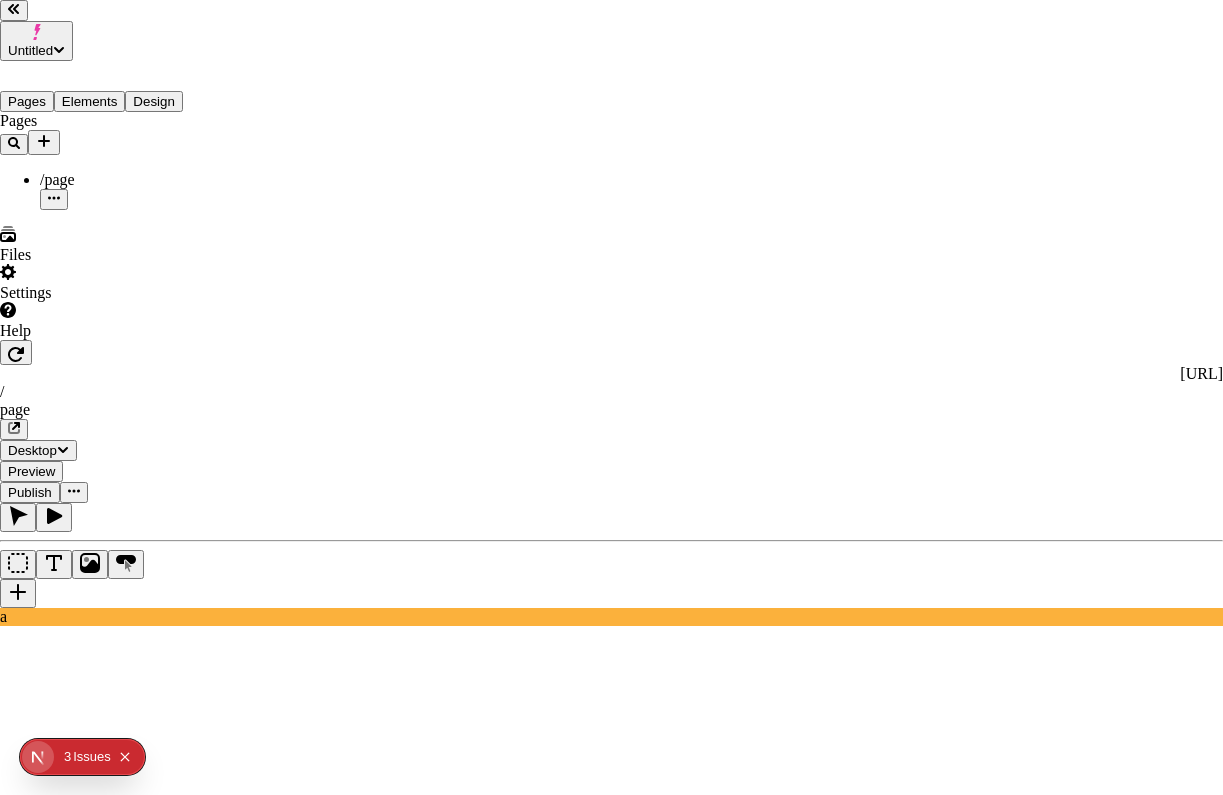 scroll, scrollTop: 0, scrollLeft: 0, axis: both 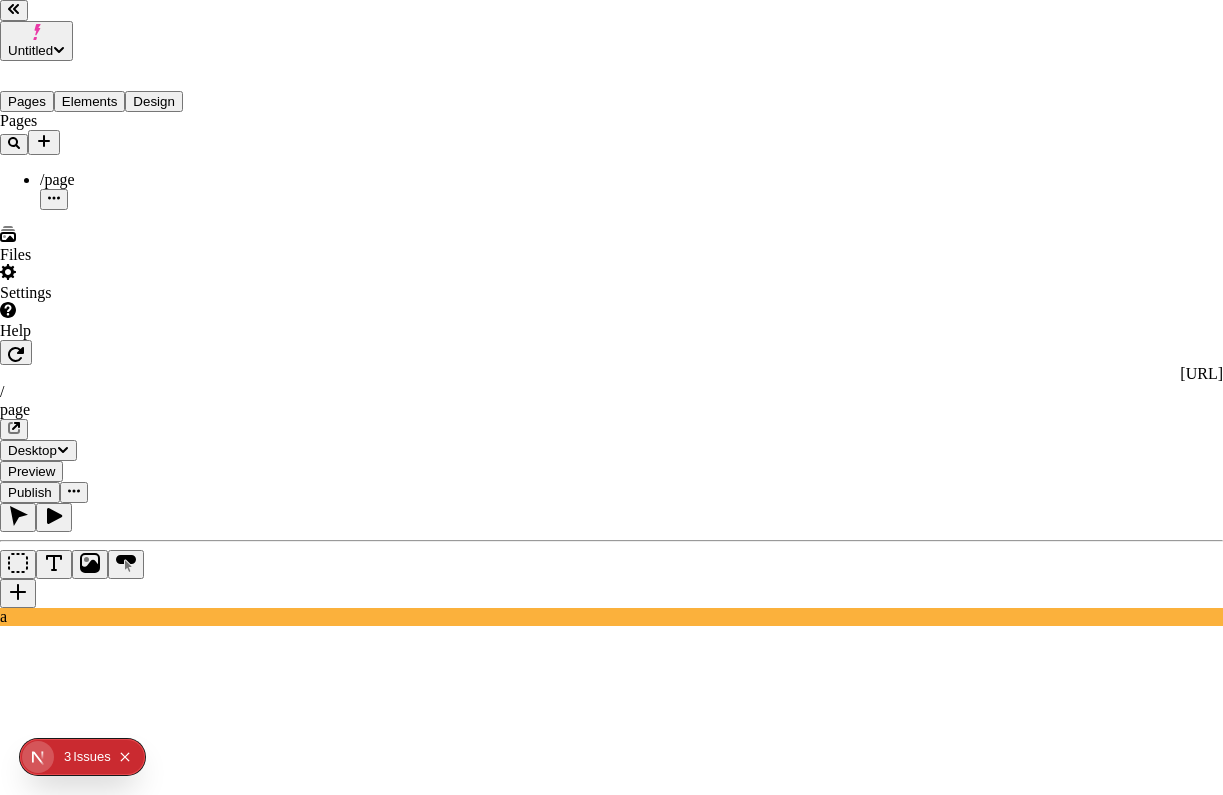 click on "Upgrade" at bounding box center (73, 2797) 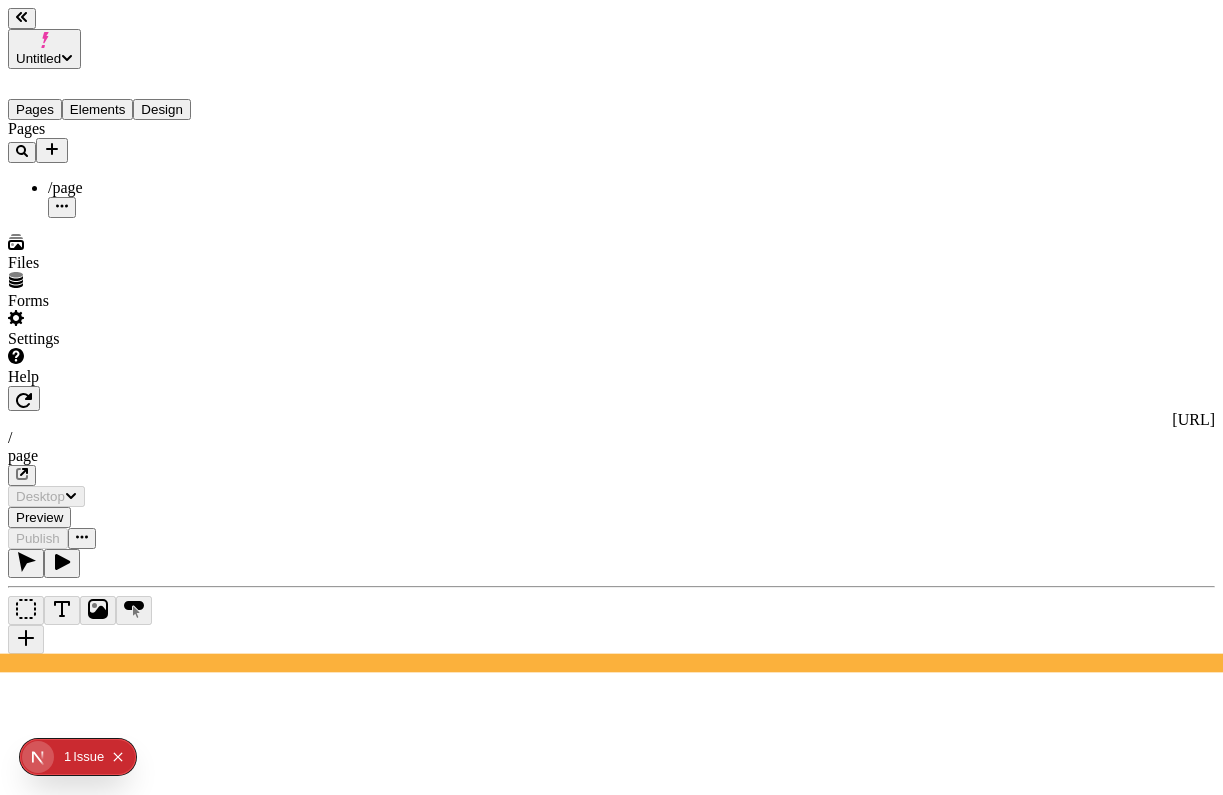 scroll, scrollTop: 0, scrollLeft: 0, axis: both 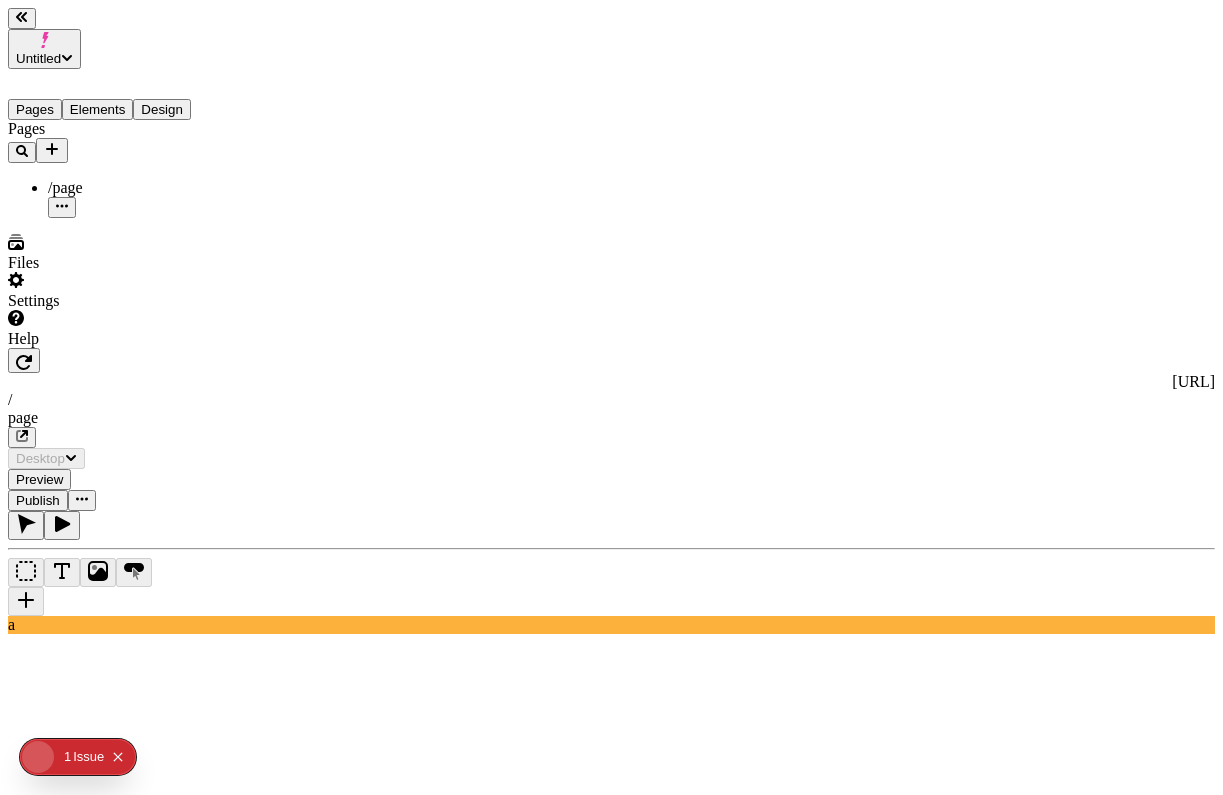 click on "Publish" at bounding box center (38, 500) 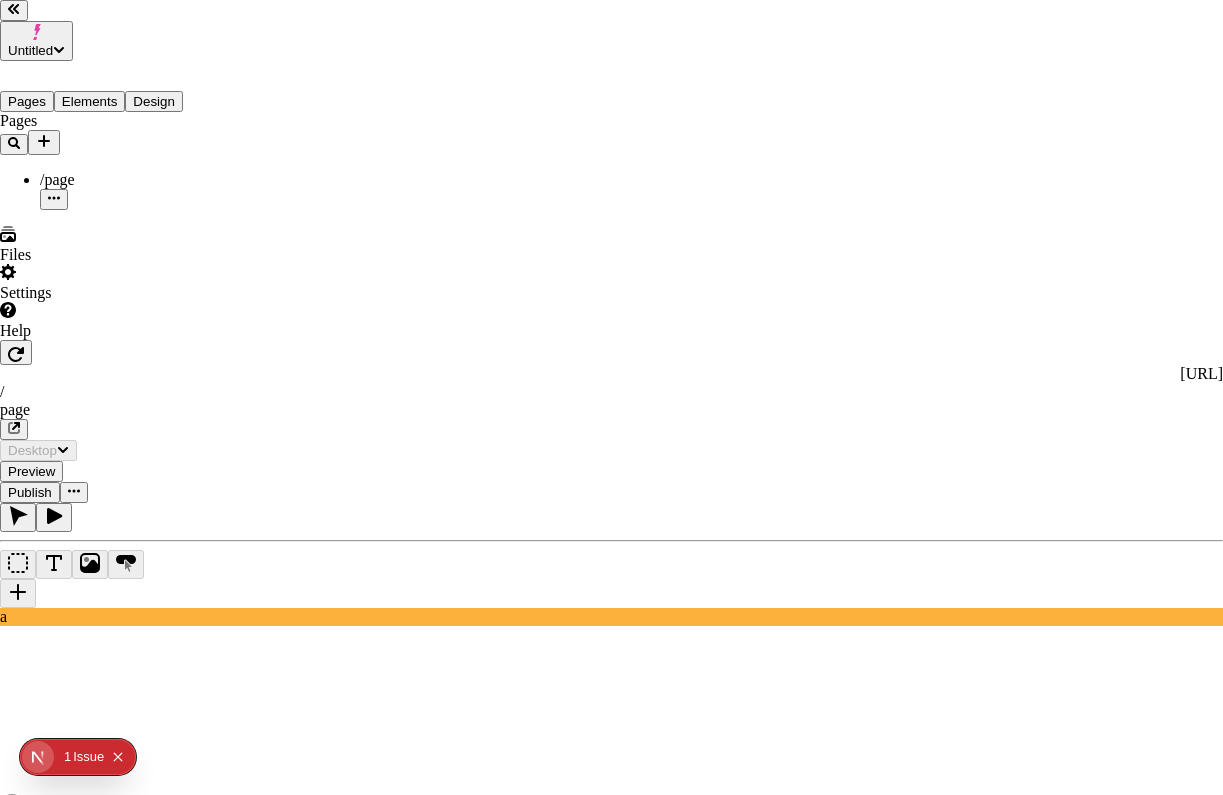 click on "History" at bounding box center [176, 1504] 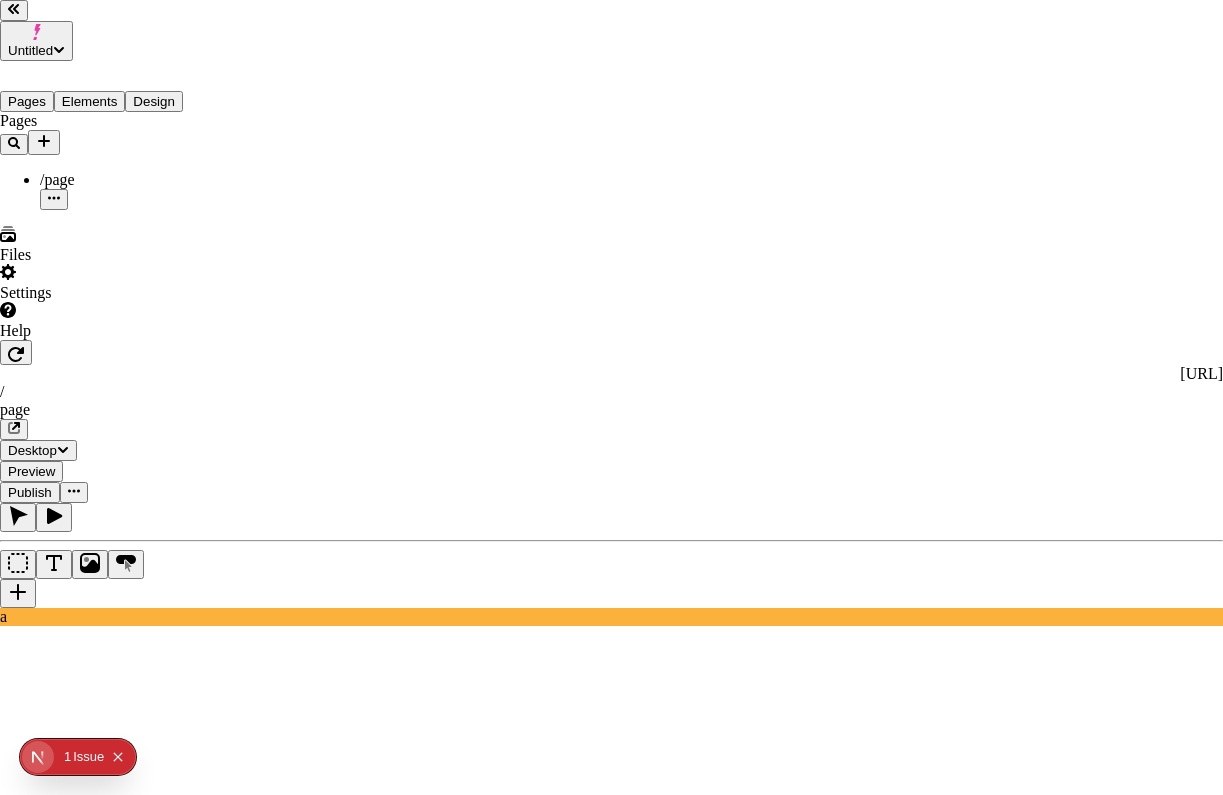 click on "You don't have any site publishes yet  Once you publish your site, your previous publishes will be visible here." at bounding box center (631, 2769) 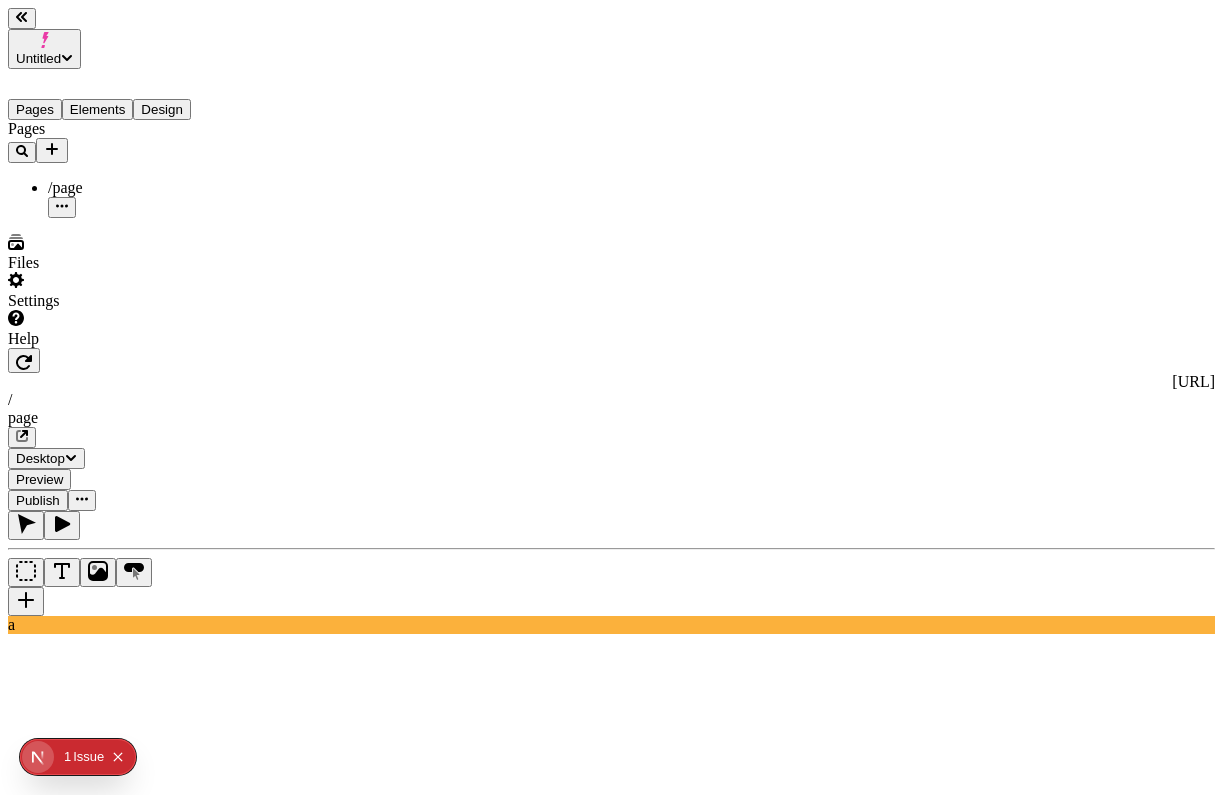 click on "Untitled" at bounding box center [44, 49] 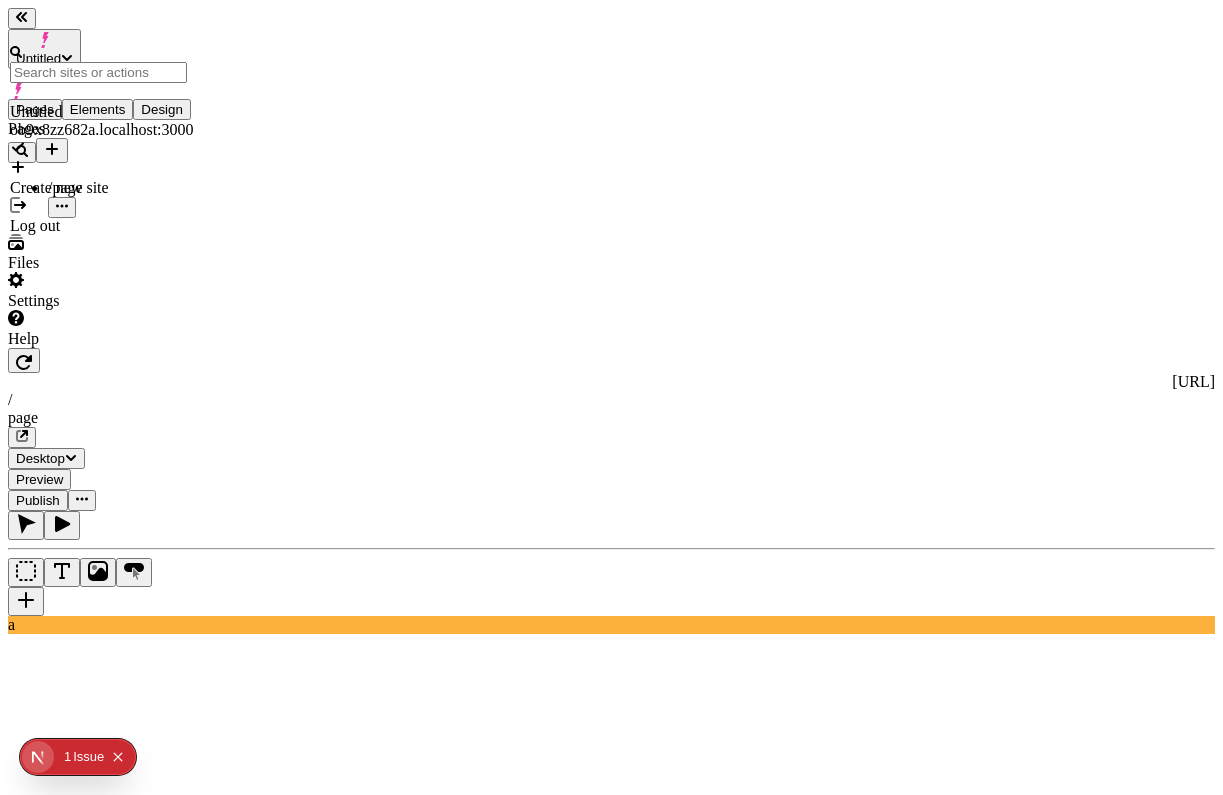 click on "Log out" at bounding box center (102, 216) 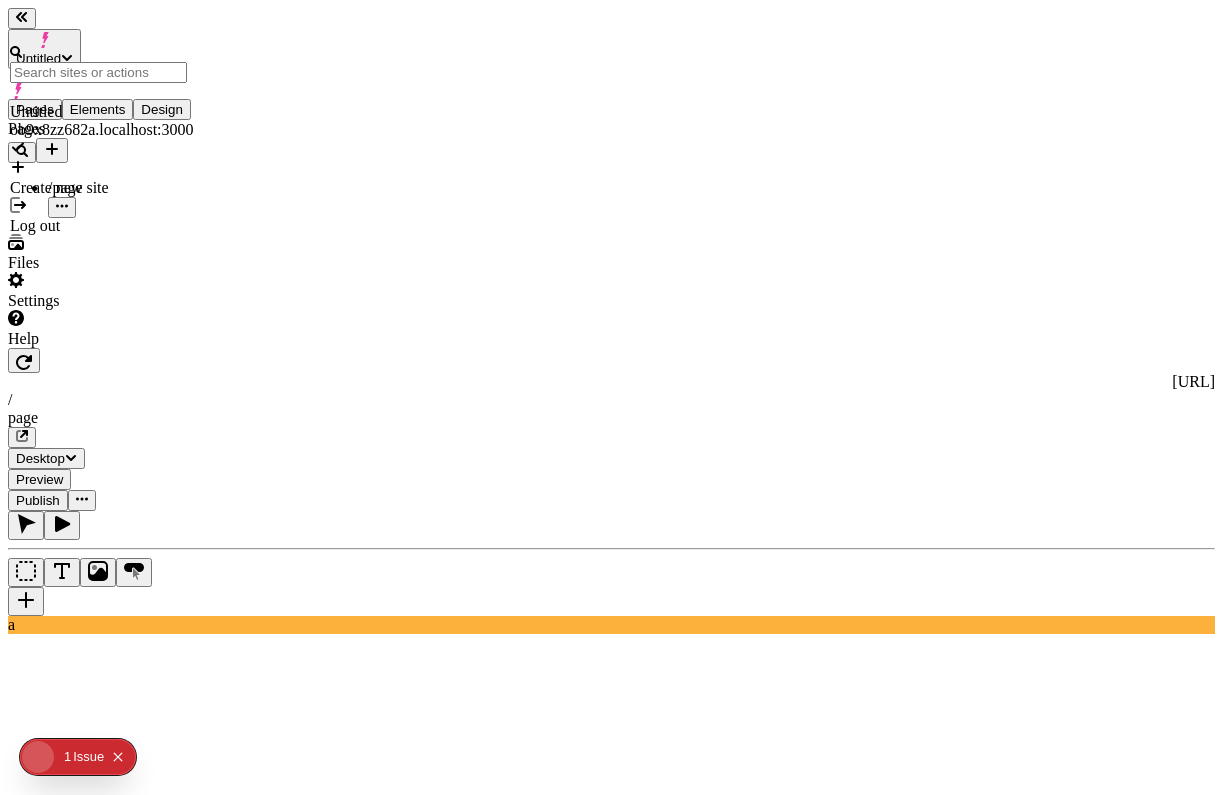 click on "Settings" at bounding box center [128, 291] 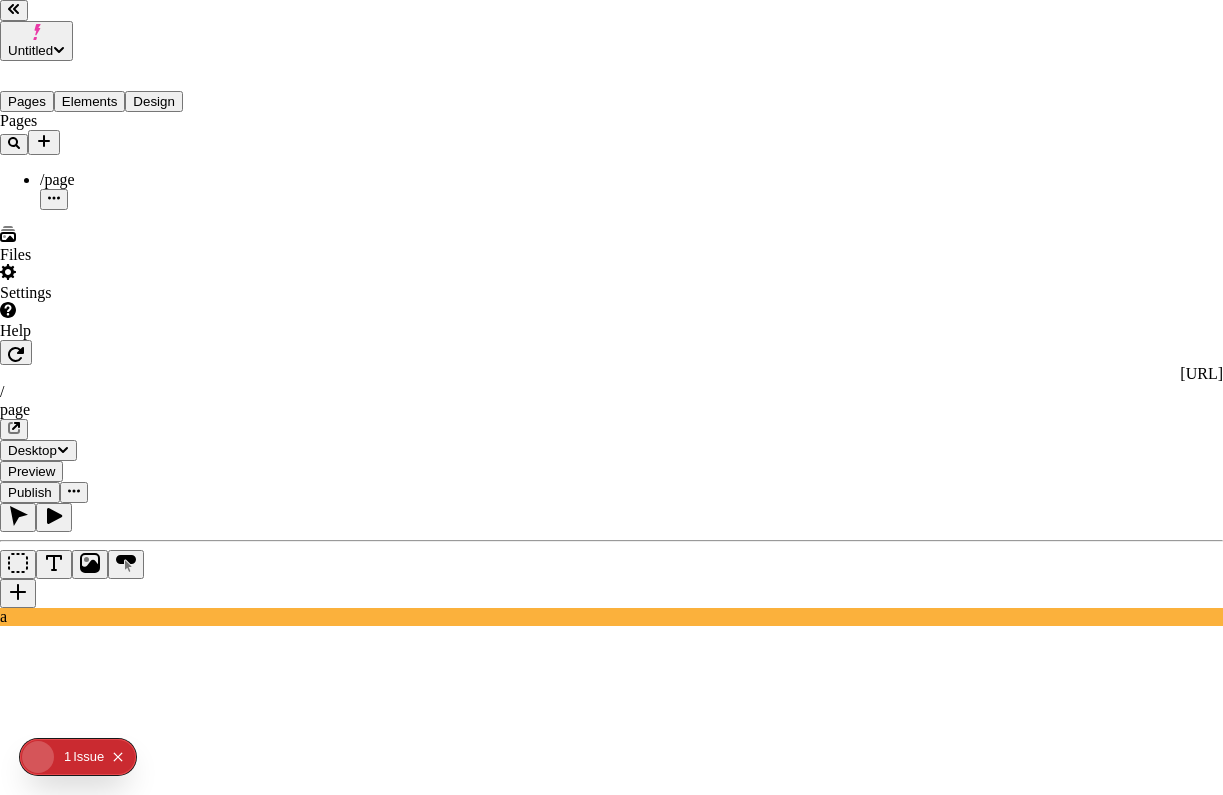 click on "User settings Profile Login methods" at bounding box center (611, 2645) 